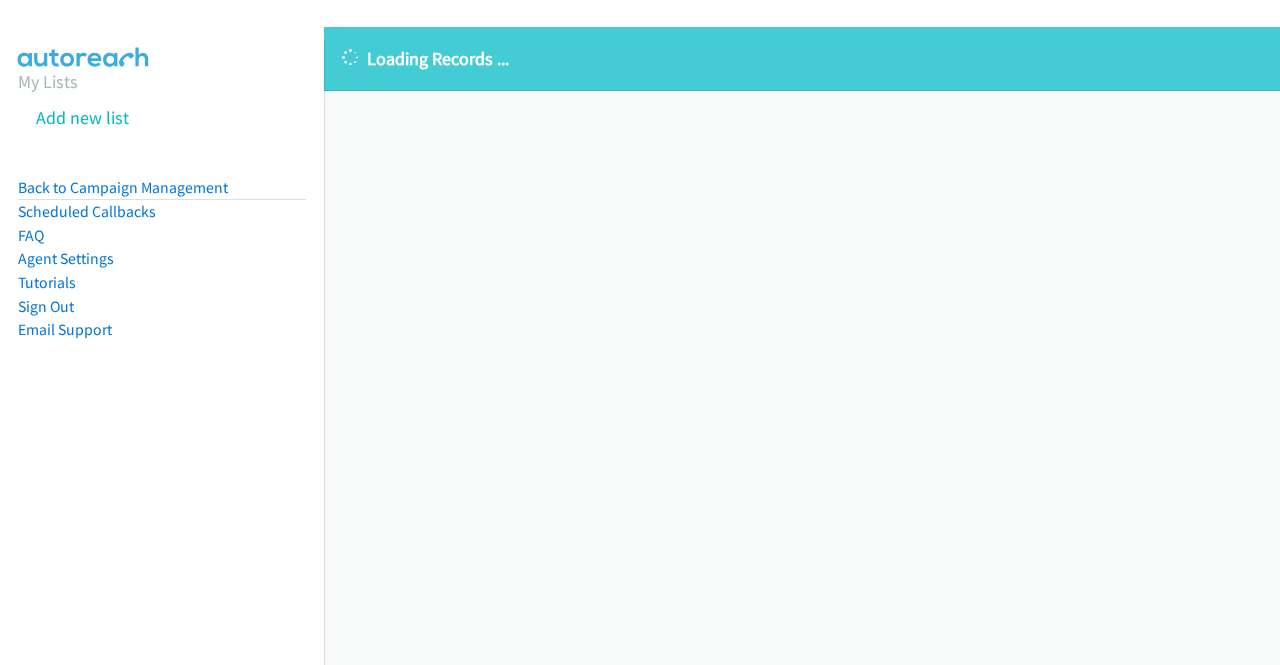 scroll, scrollTop: 0, scrollLeft: 0, axis: both 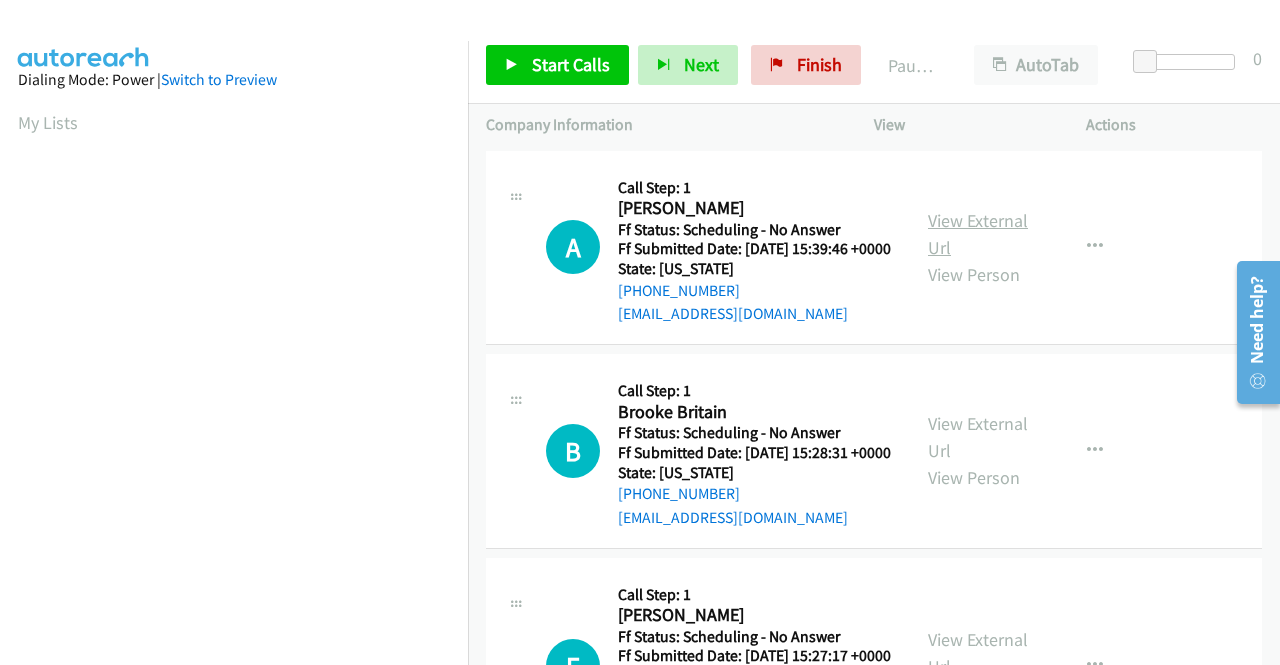 click on "View External Url" at bounding box center [978, 234] 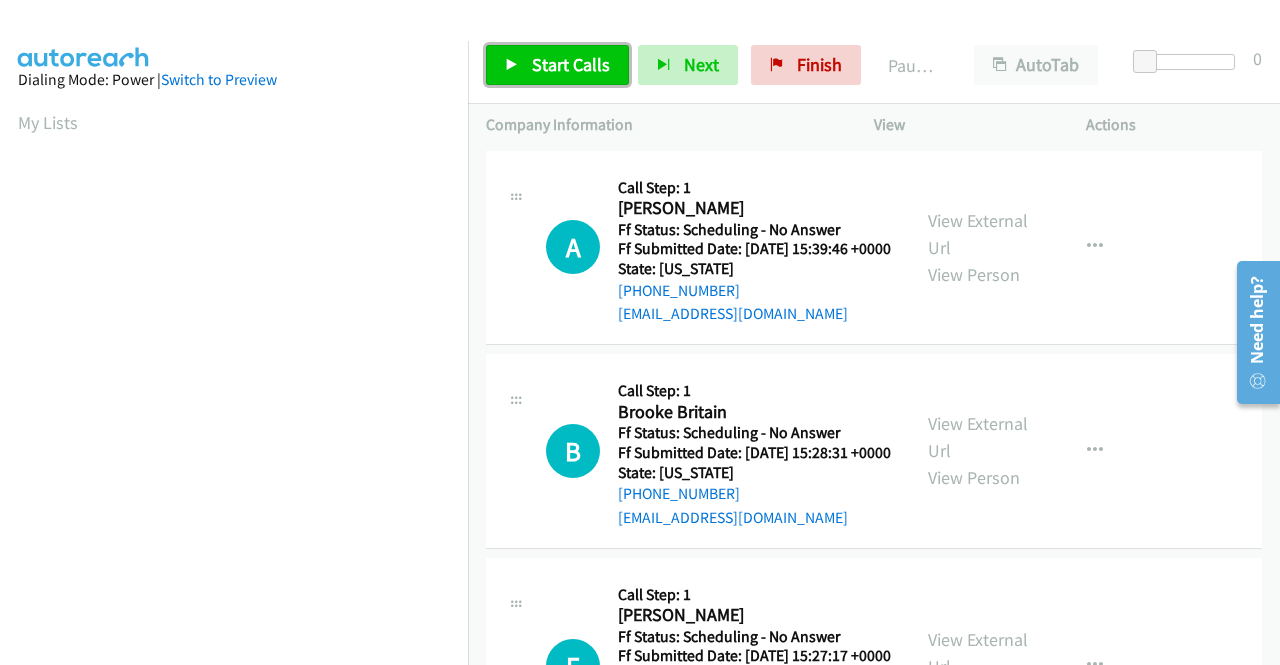 click on "Start Calls" at bounding box center [571, 64] 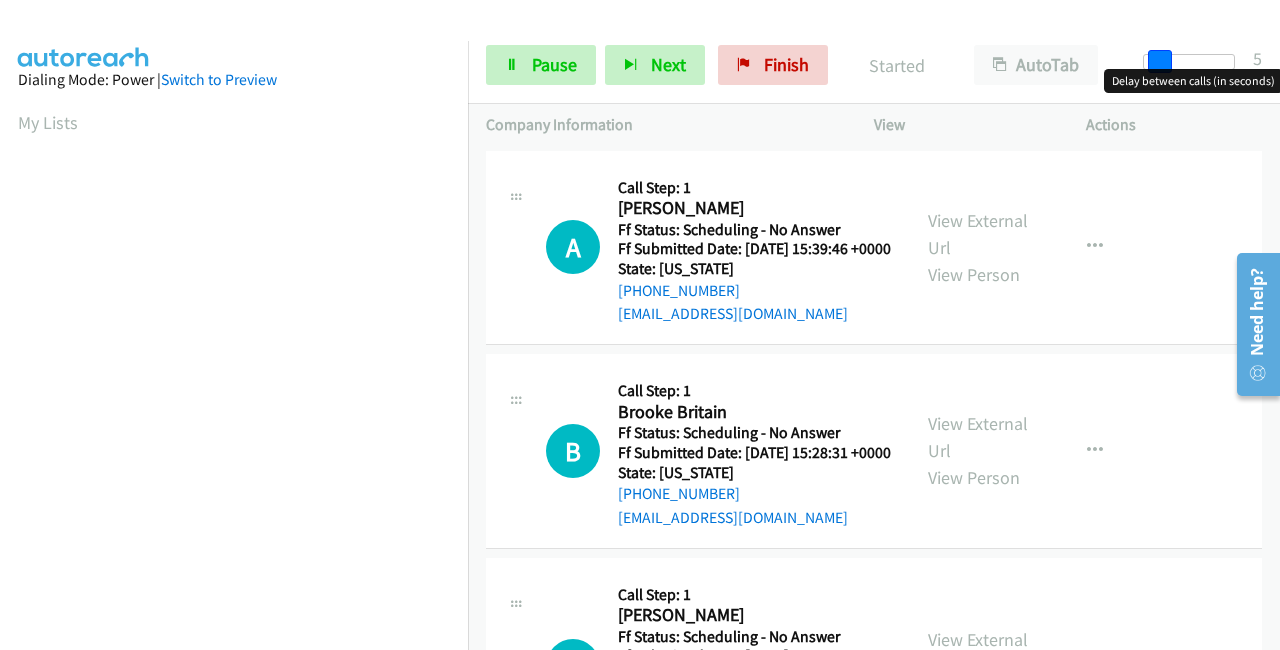 click on "Start Calls
Pause
Next
Finish
Started
AutoTab
AutoTab
5
Company Information
Info
Status
View
Actions
+1 415-964-1034
Call failed - Please reload the list and try again
The Callbar Failed to Load Please Open it and Reload the Page
Hmm something isn't quite right.. Please refresh the page
Hmm something isn't quite right.. Please refresh the page
No records are currently dialable. We'll auto-refresh when new records are added or you can switch to another list or campaign.
Loading New Records ...
A
Callback Scheduled
Call Step: 1
Amanda Cella
America/New_York
Ff Status: Scheduling - No Answer
Ff Submitted Date: 2025-07-24 15:39:46 +0000
State: New Jersey
+1 856-246-8520
amcclosingservices@gmail.com" at bounding box center [640, 47] 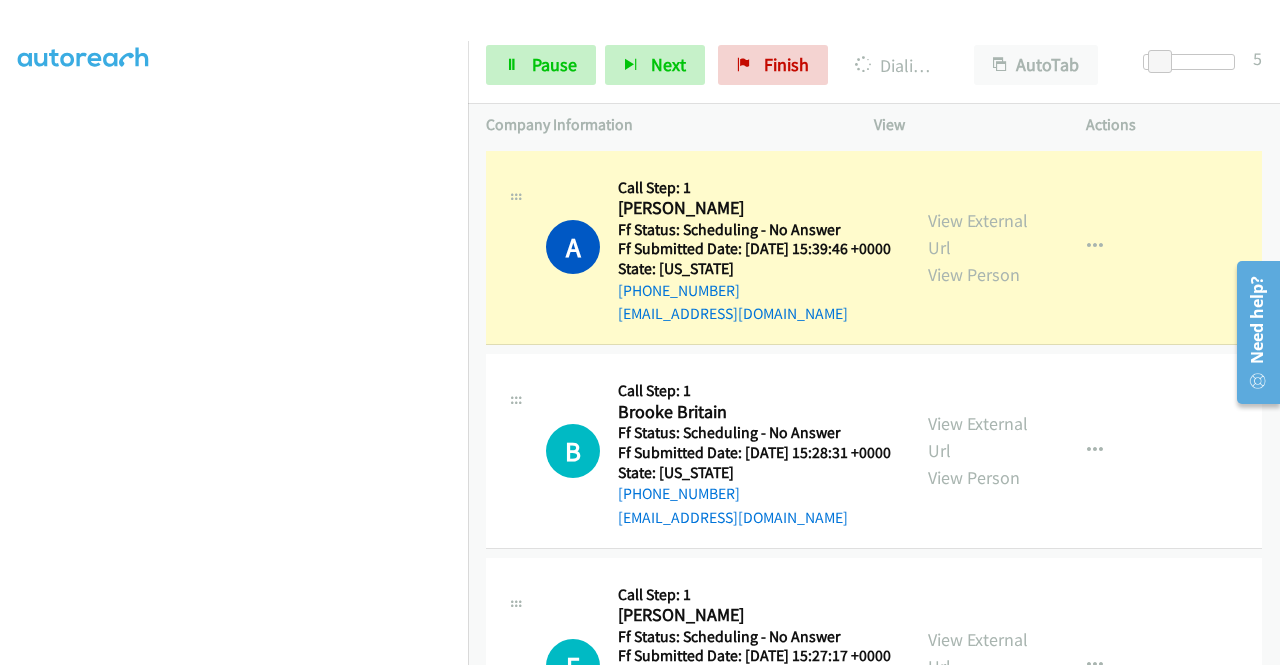 scroll, scrollTop: 456, scrollLeft: 0, axis: vertical 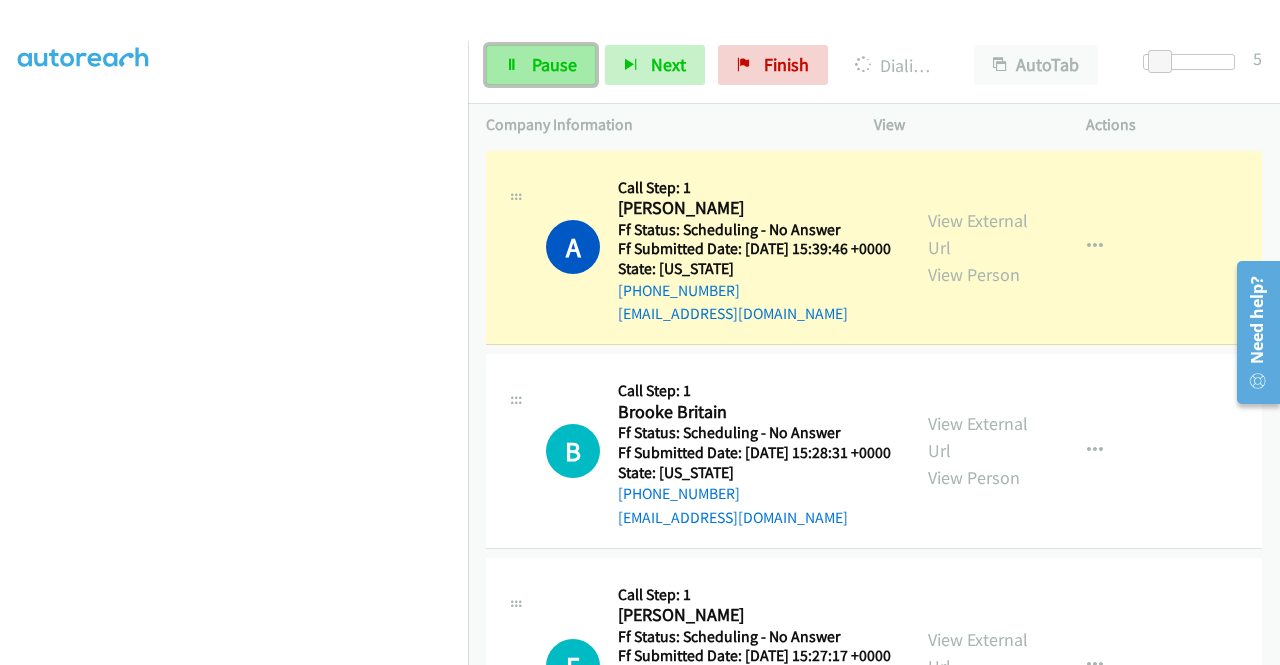 click on "Pause" at bounding box center (541, 65) 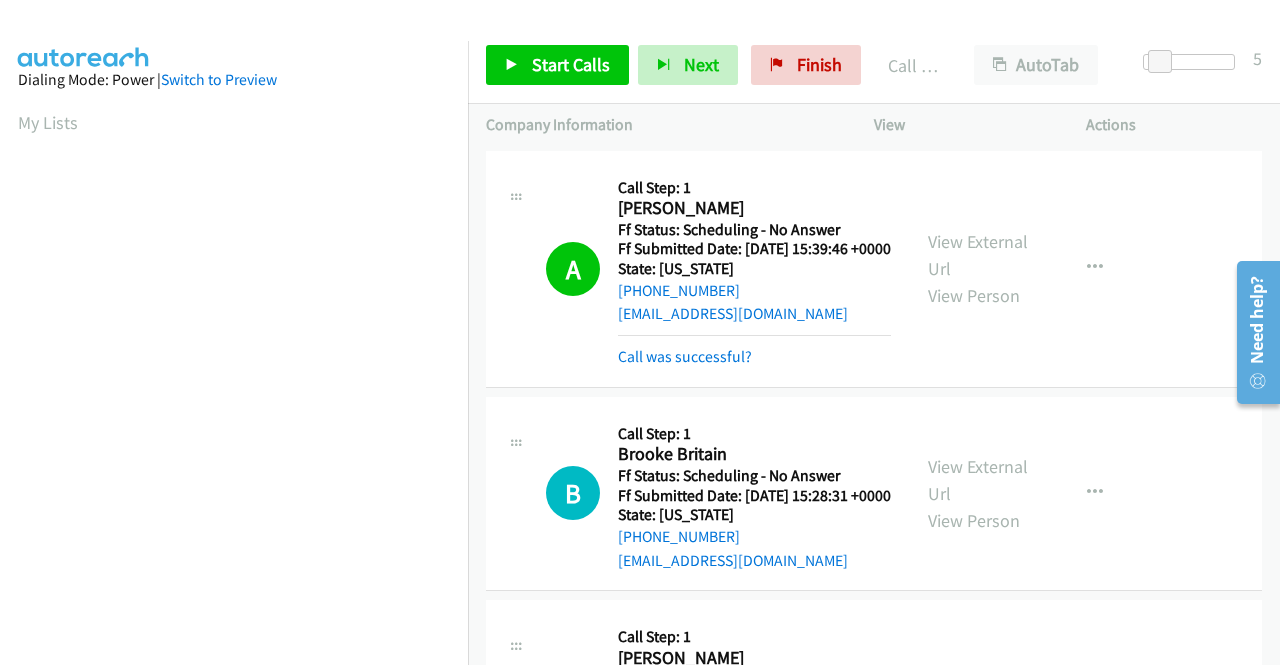 scroll, scrollTop: 113, scrollLeft: 0, axis: vertical 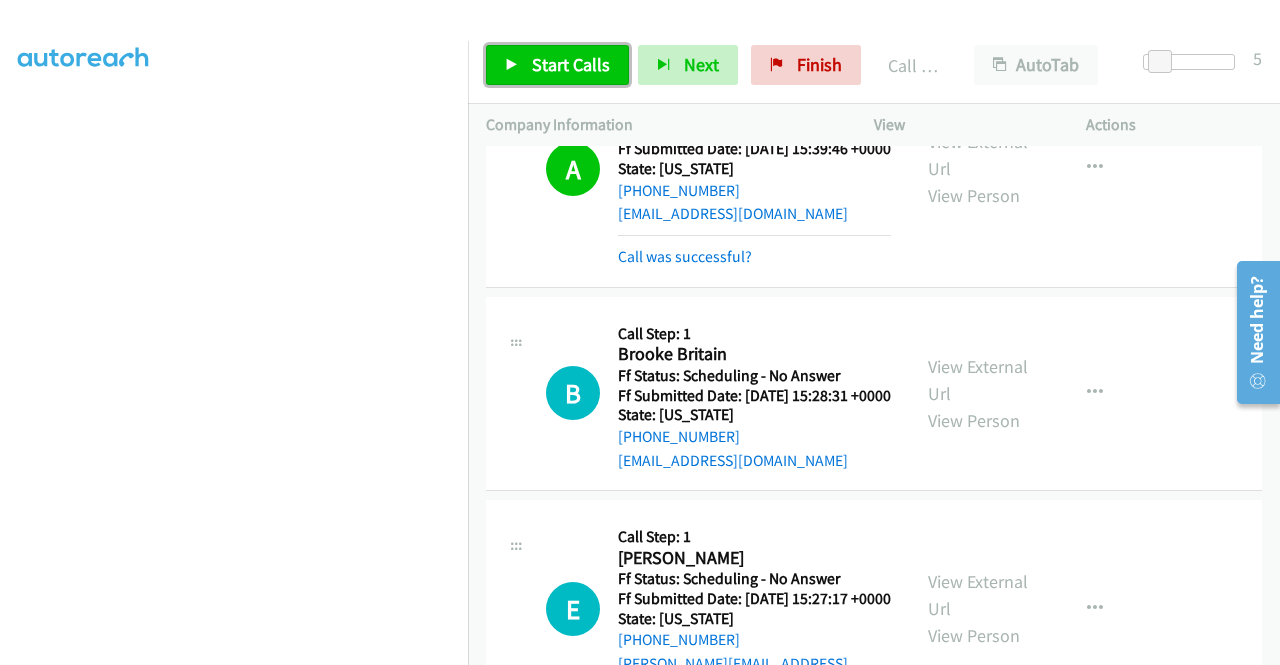 click on "Start Calls" at bounding box center (571, 64) 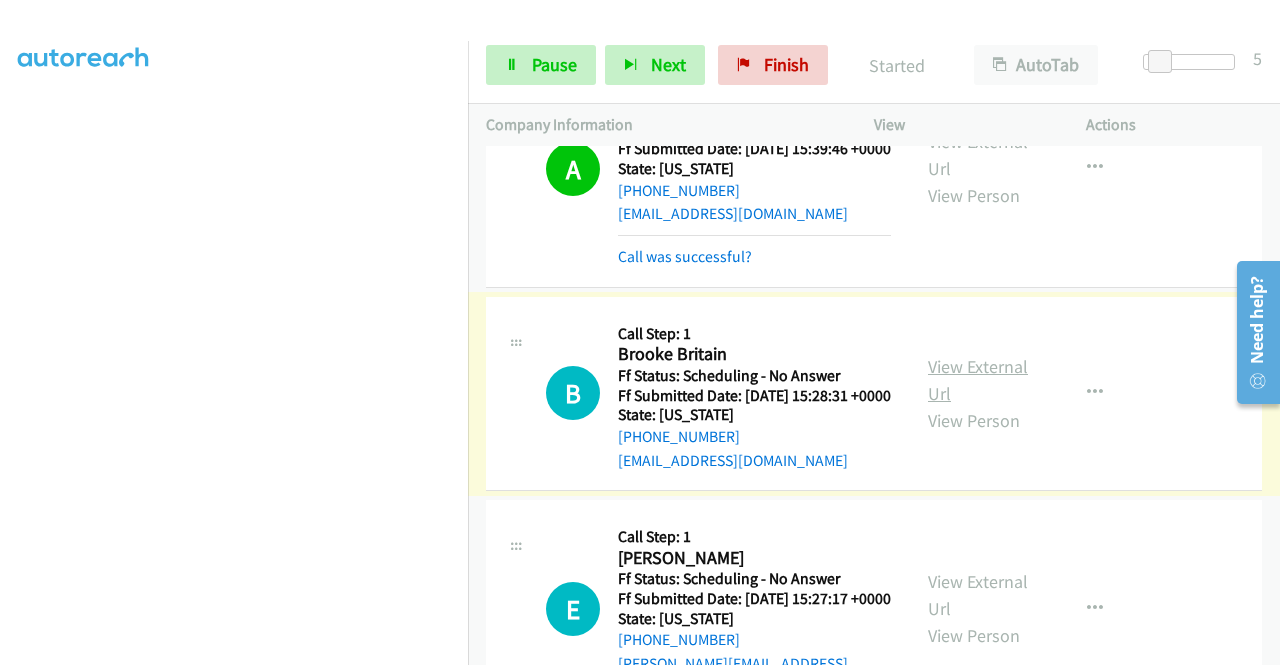 click on "View External Url" at bounding box center [978, 380] 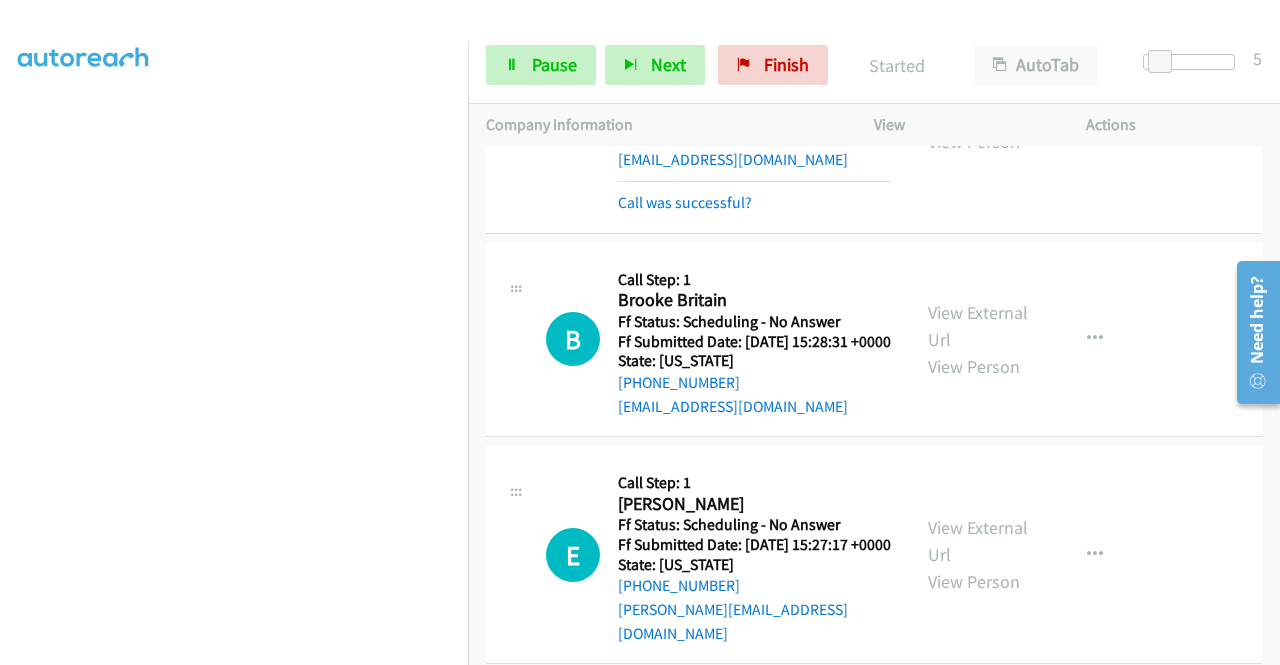 scroll, scrollTop: 300, scrollLeft: 0, axis: vertical 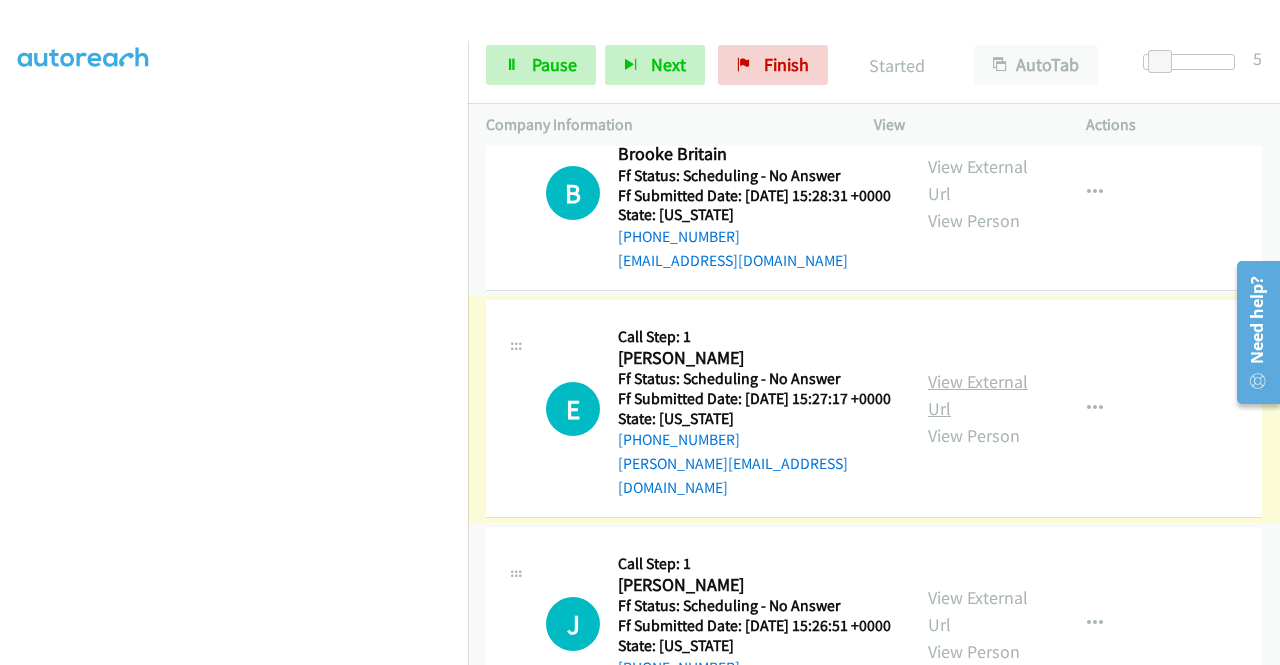 click on "View External Url" at bounding box center [978, 395] 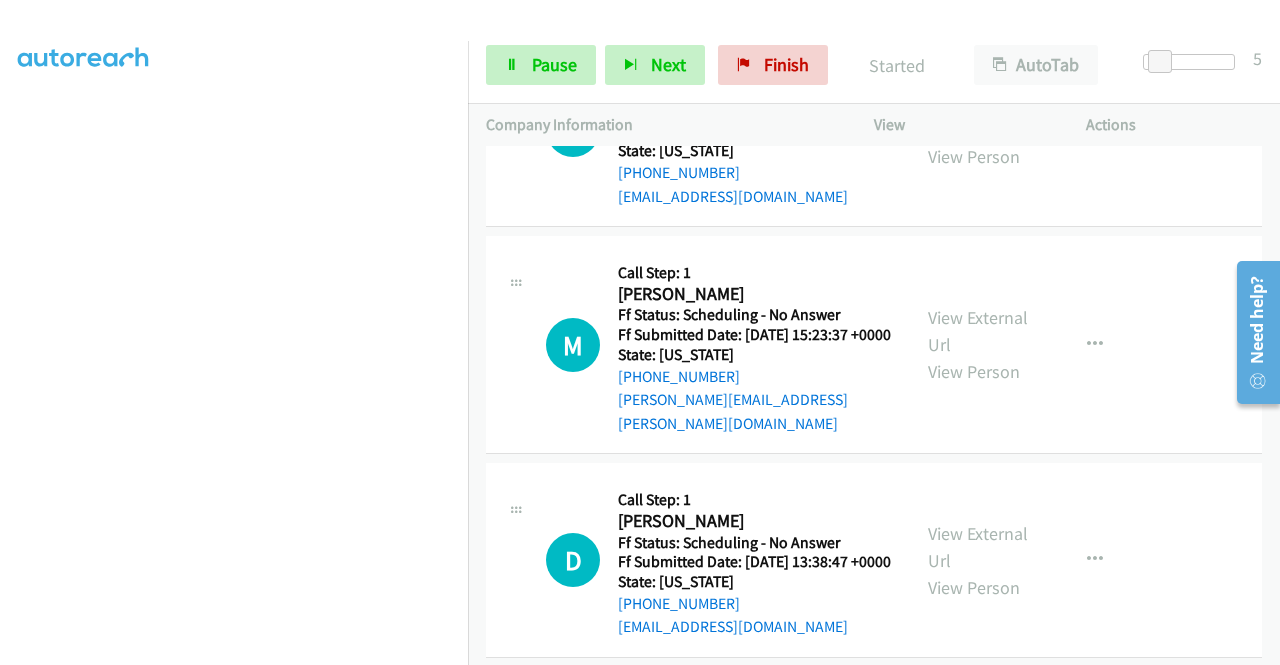 scroll, scrollTop: 1000, scrollLeft: 0, axis: vertical 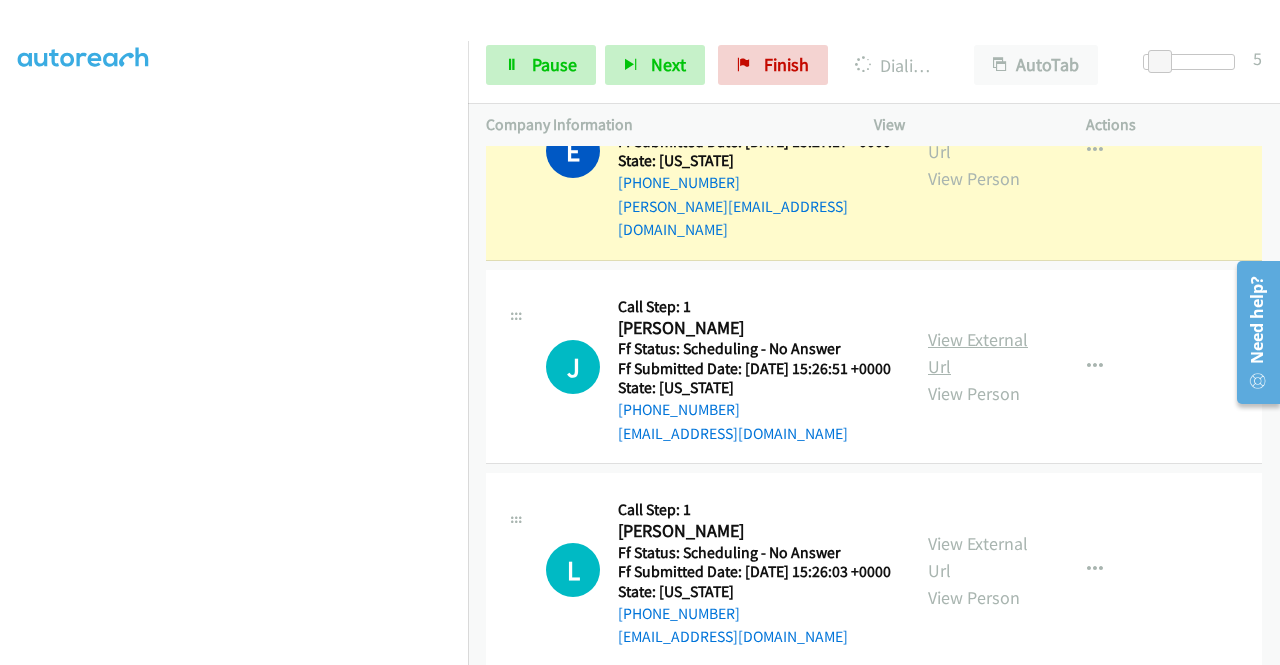 click on "View External Url" at bounding box center [978, 353] 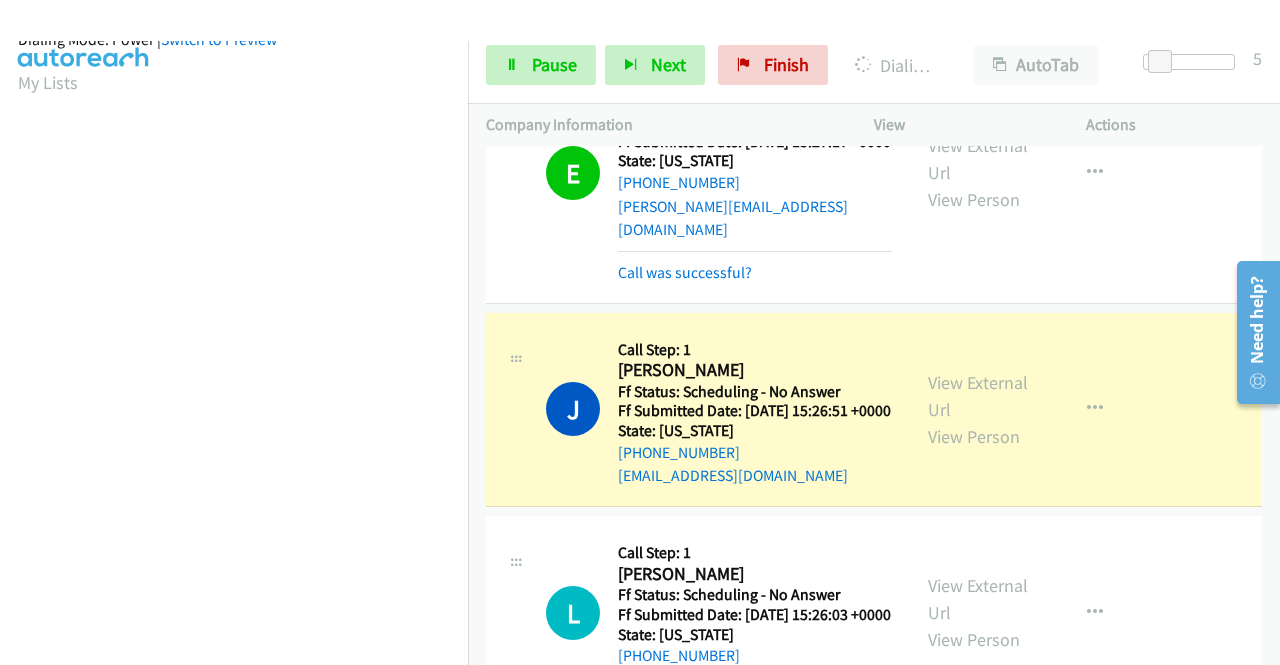 scroll, scrollTop: 456, scrollLeft: 0, axis: vertical 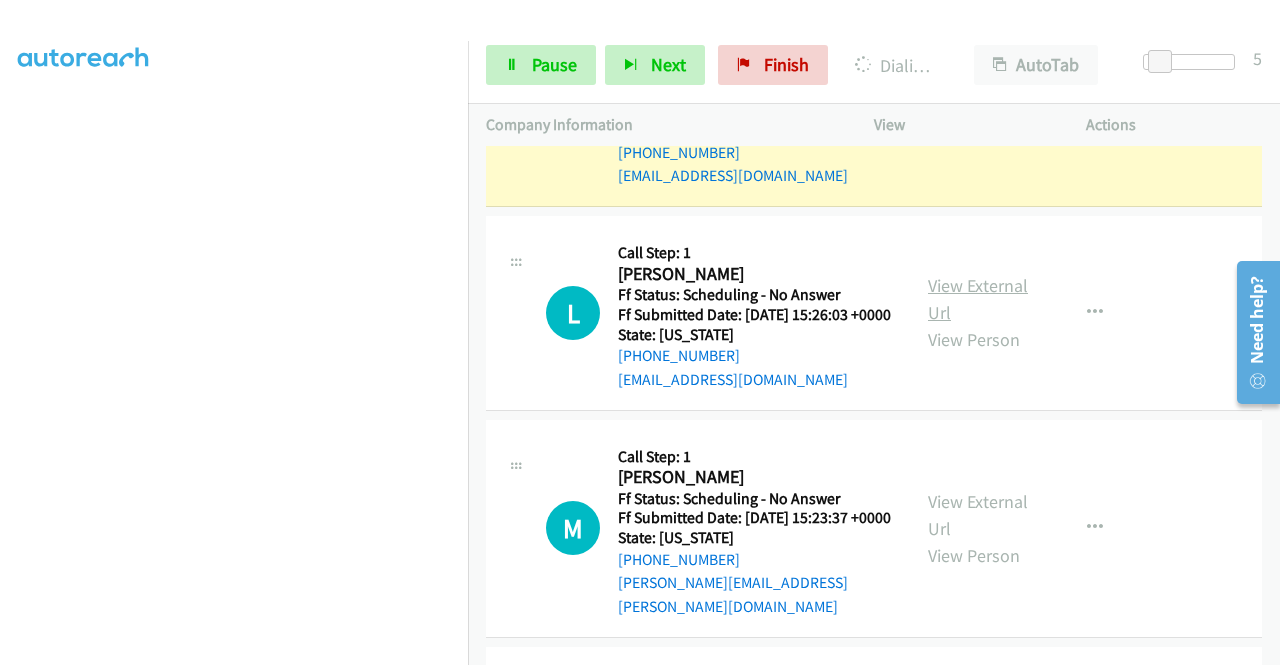 click on "View External Url" at bounding box center [978, 299] 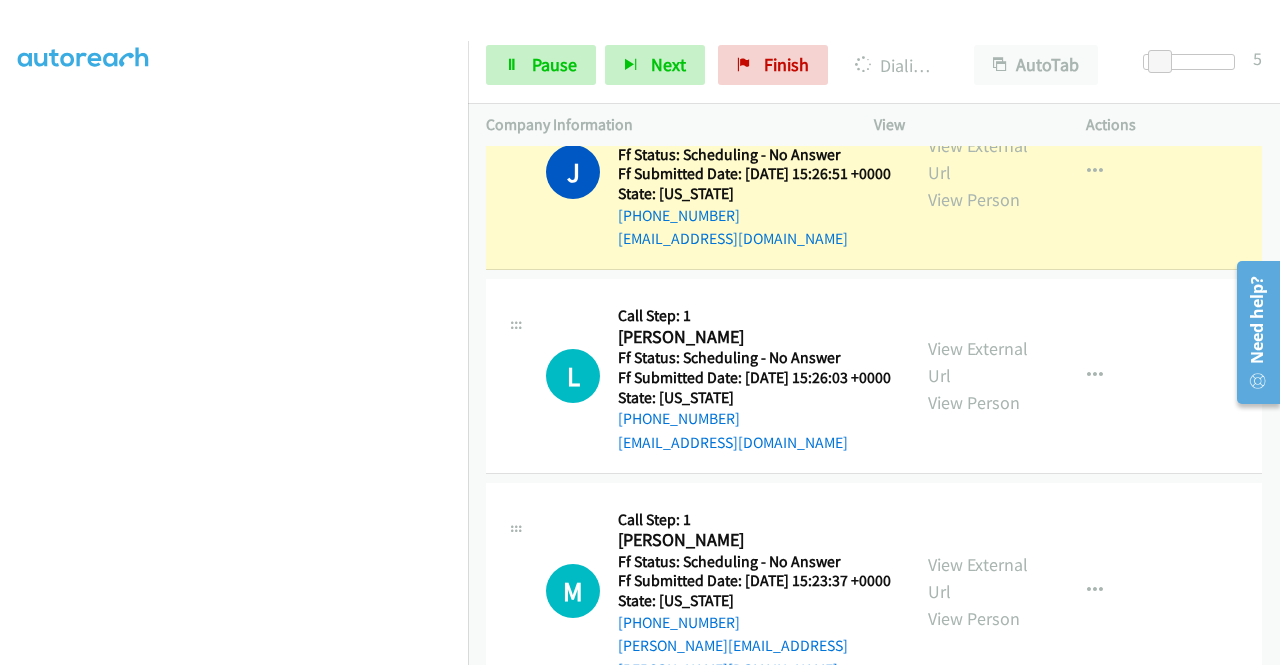 scroll, scrollTop: 900, scrollLeft: 0, axis: vertical 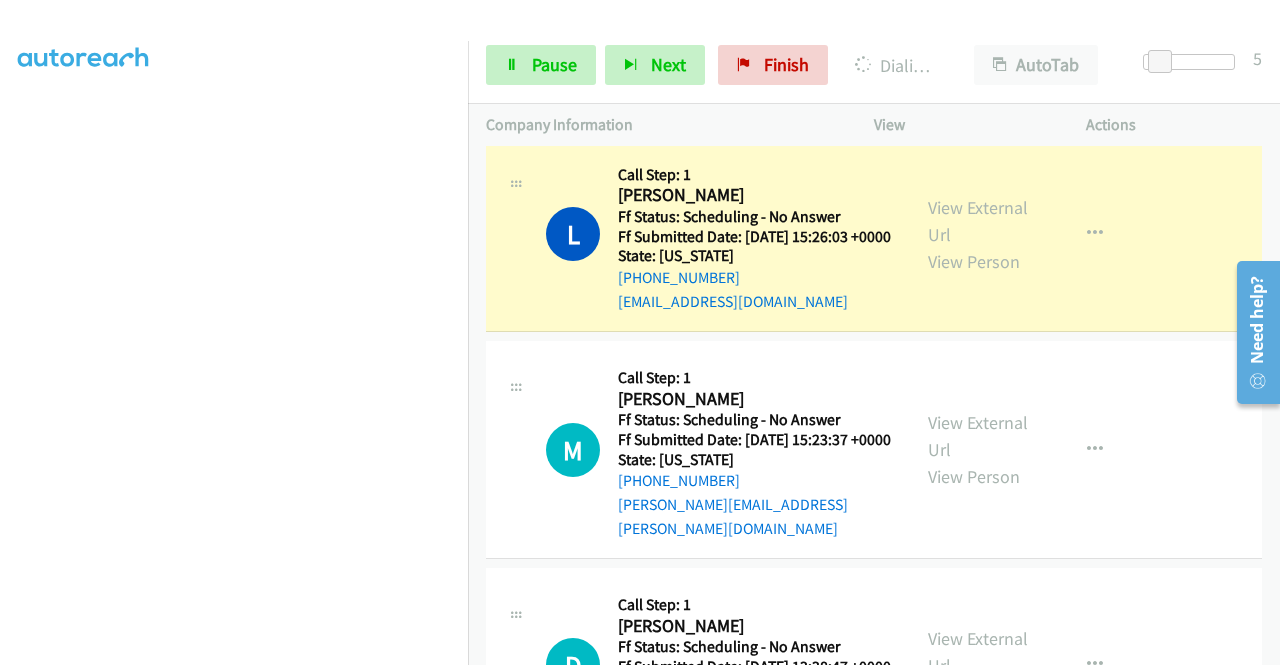 click on "View External Url
View Person" at bounding box center [980, 449] 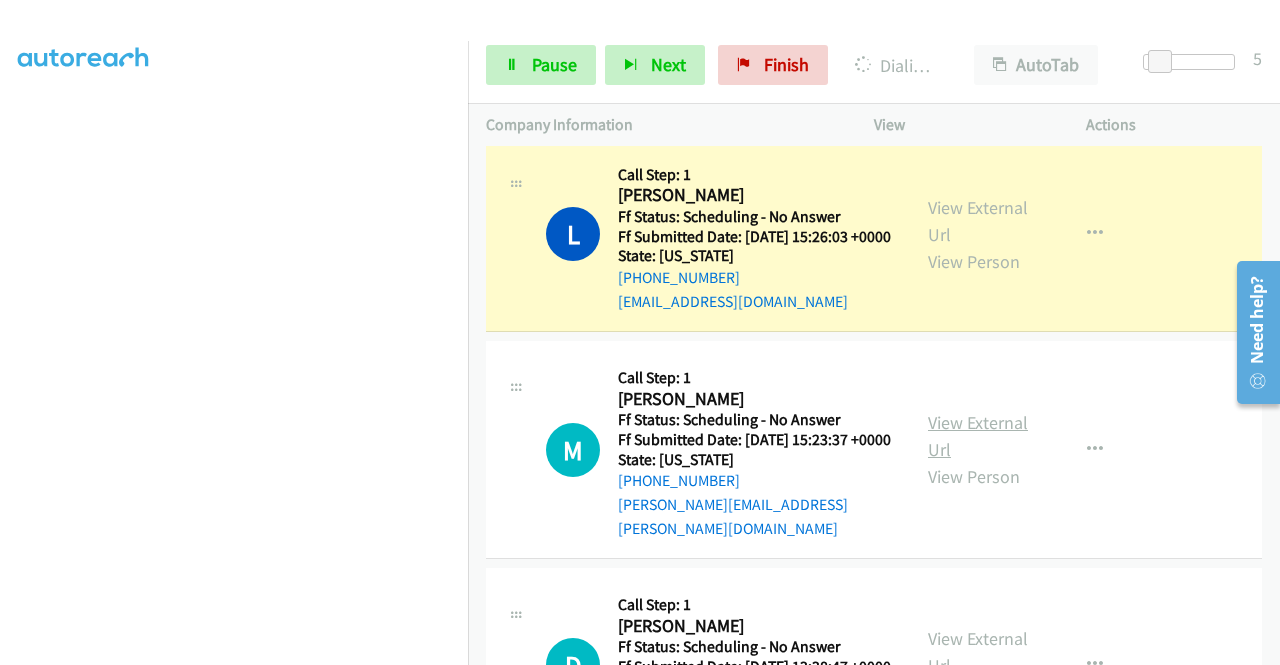 click on "View External Url" at bounding box center [978, 436] 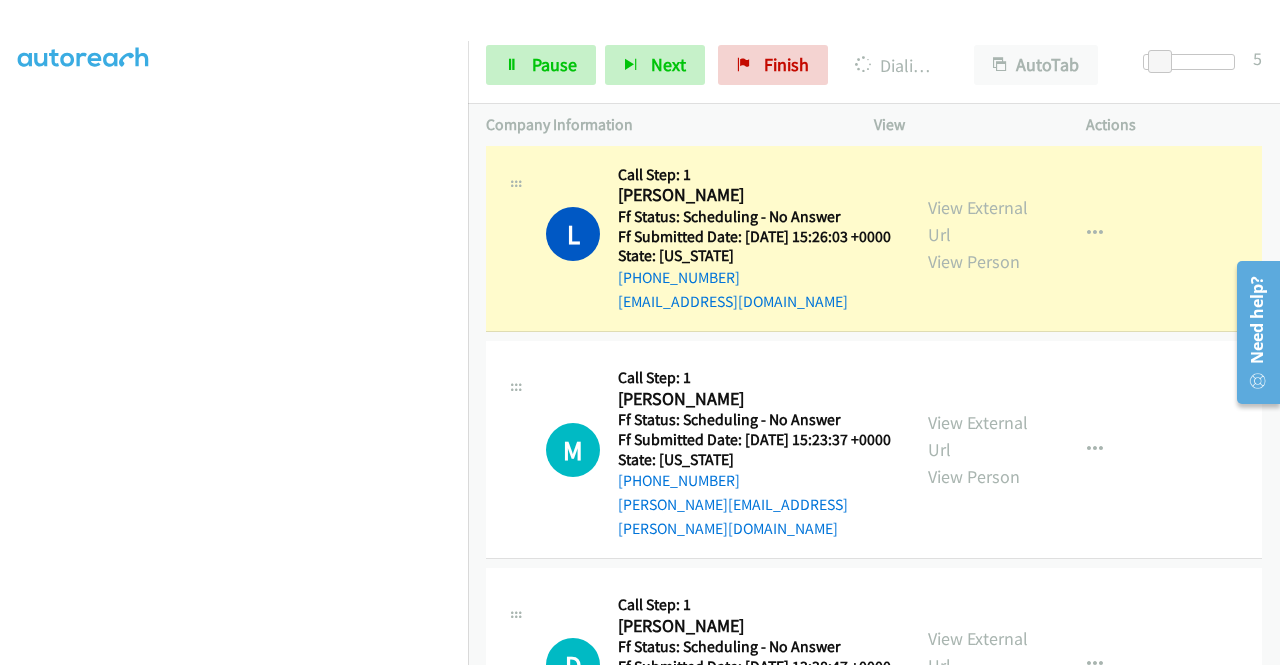 scroll, scrollTop: 456, scrollLeft: 0, axis: vertical 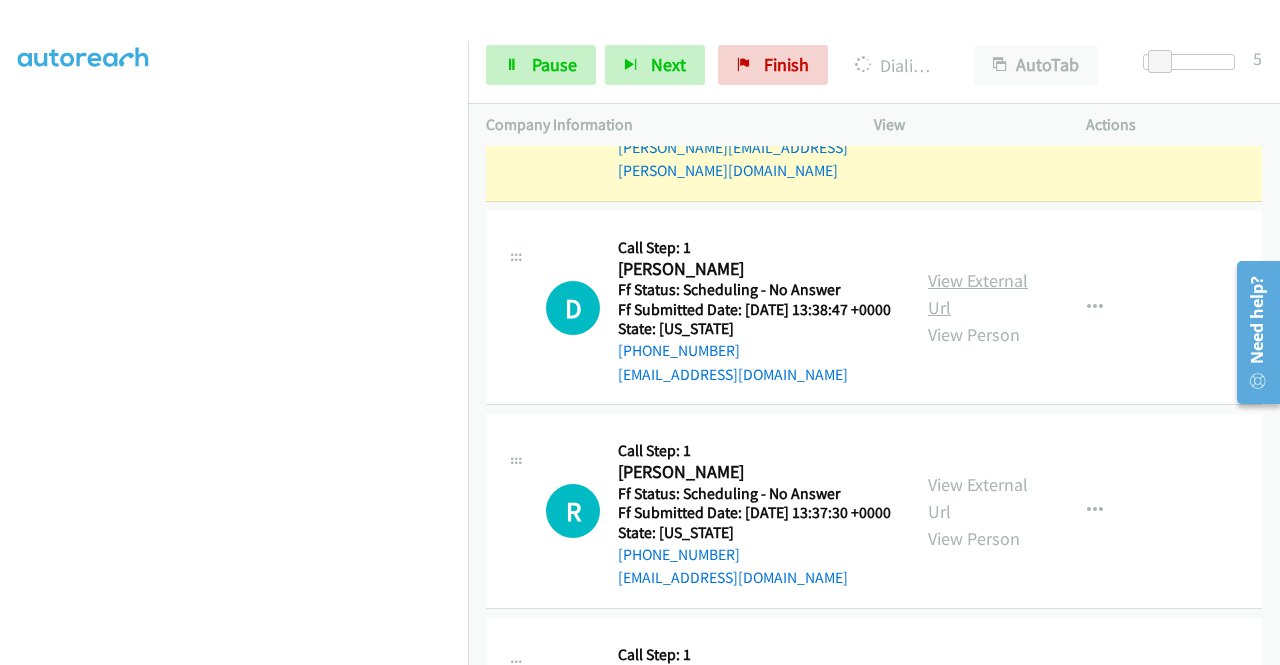 click on "View External Url" at bounding box center (978, 294) 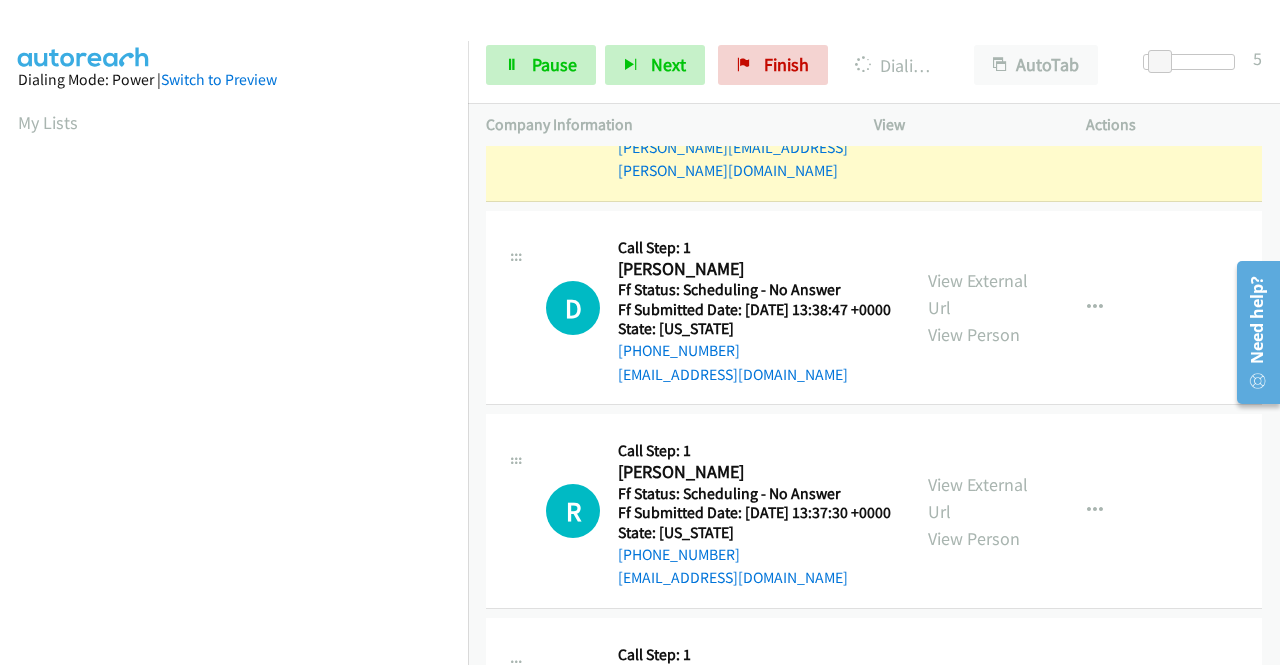 scroll, scrollTop: 456, scrollLeft: 0, axis: vertical 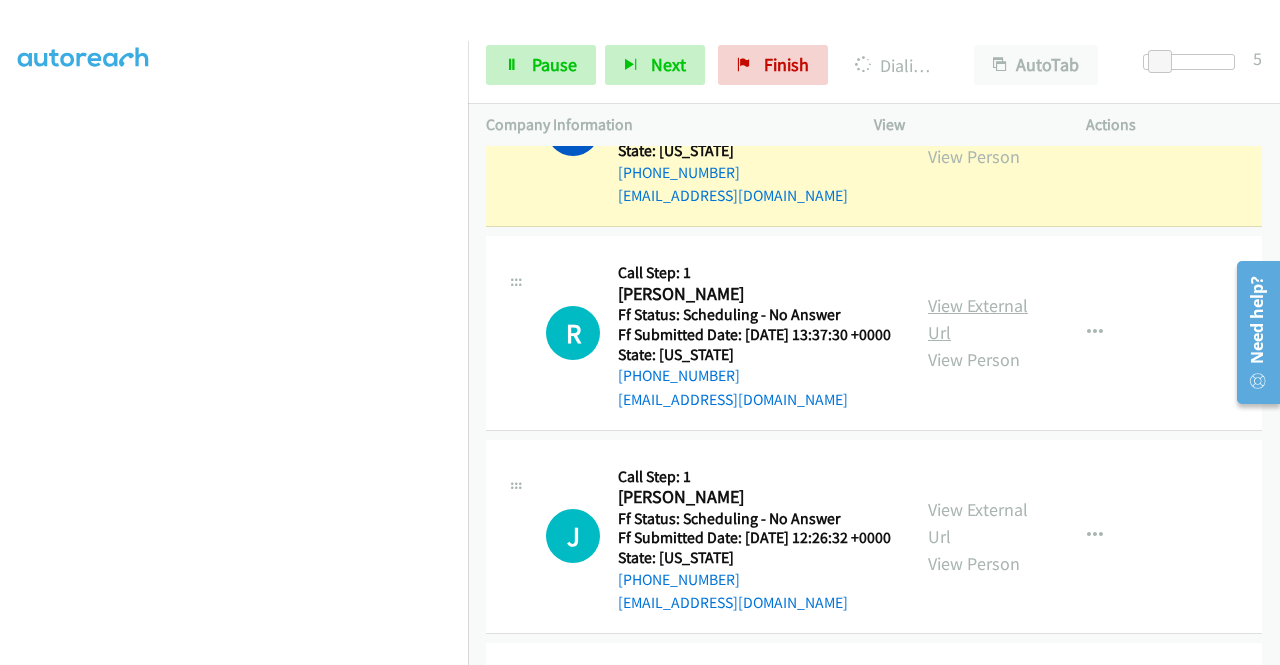 click on "View External Url" at bounding box center [978, 319] 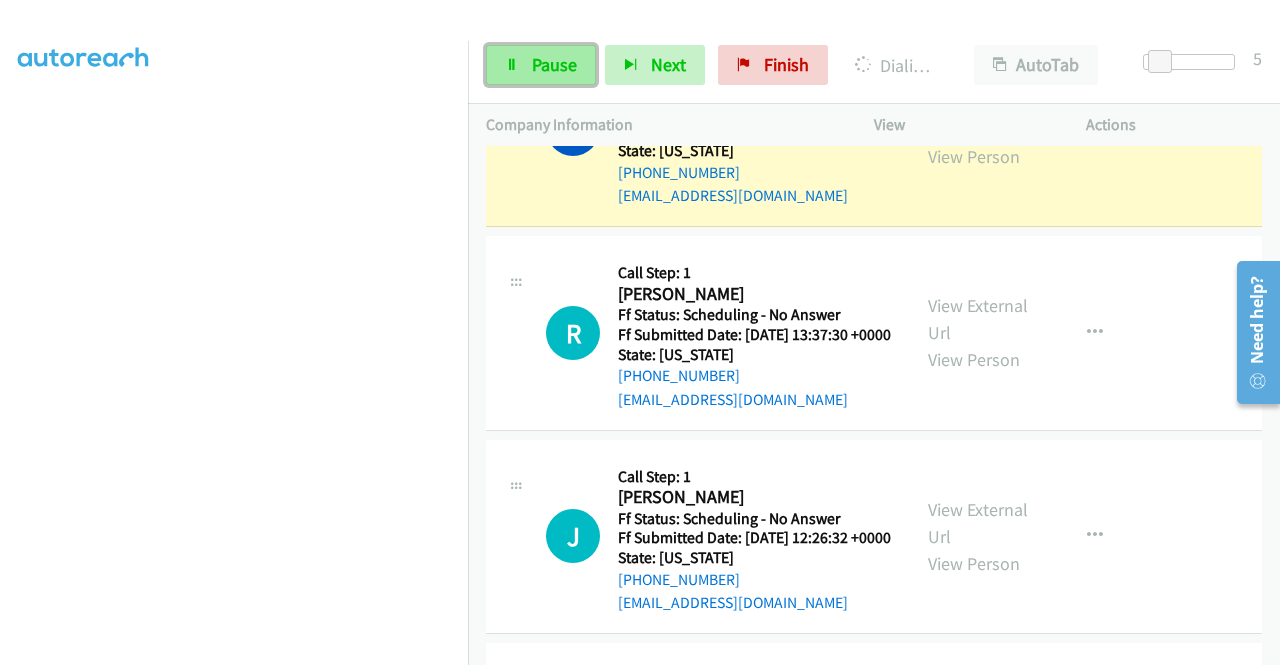 click on "Pause" at bounding box center [541, 65] 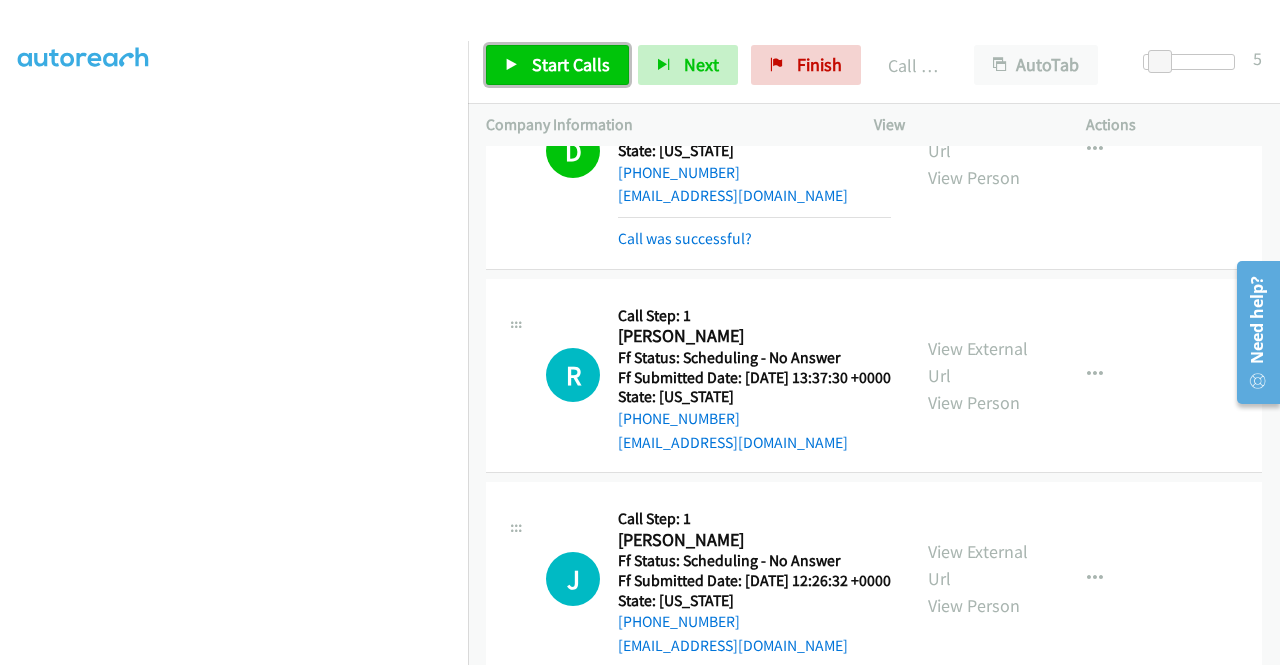 click on "Start Calls" at bounding box center (571, 64) 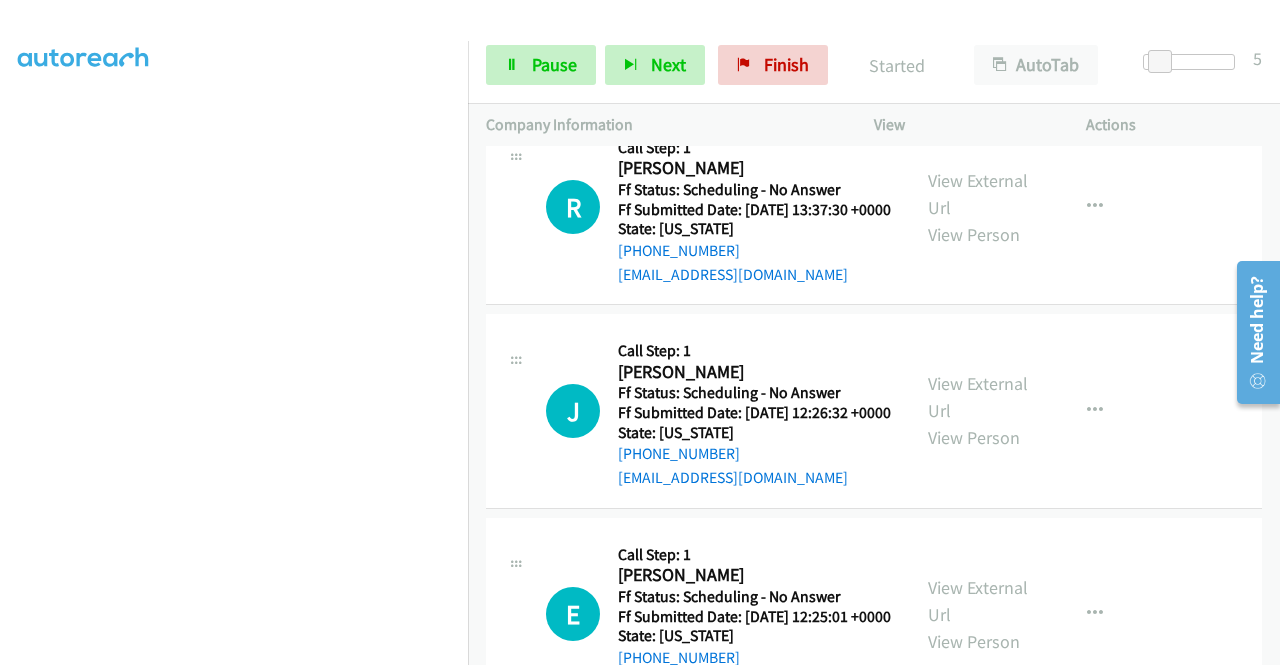 scroll, scrollTop: 1842, scrollLeft: 0, axis: vertical 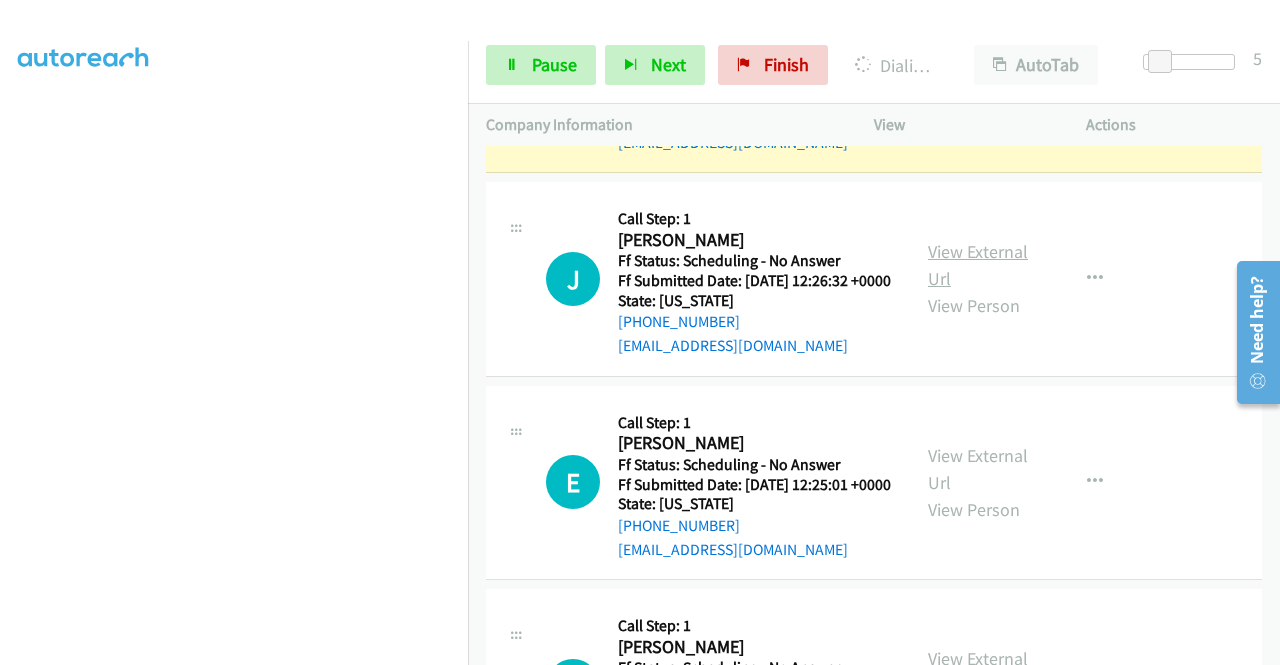 click on "View External Url" at bounding box center (978, 265) 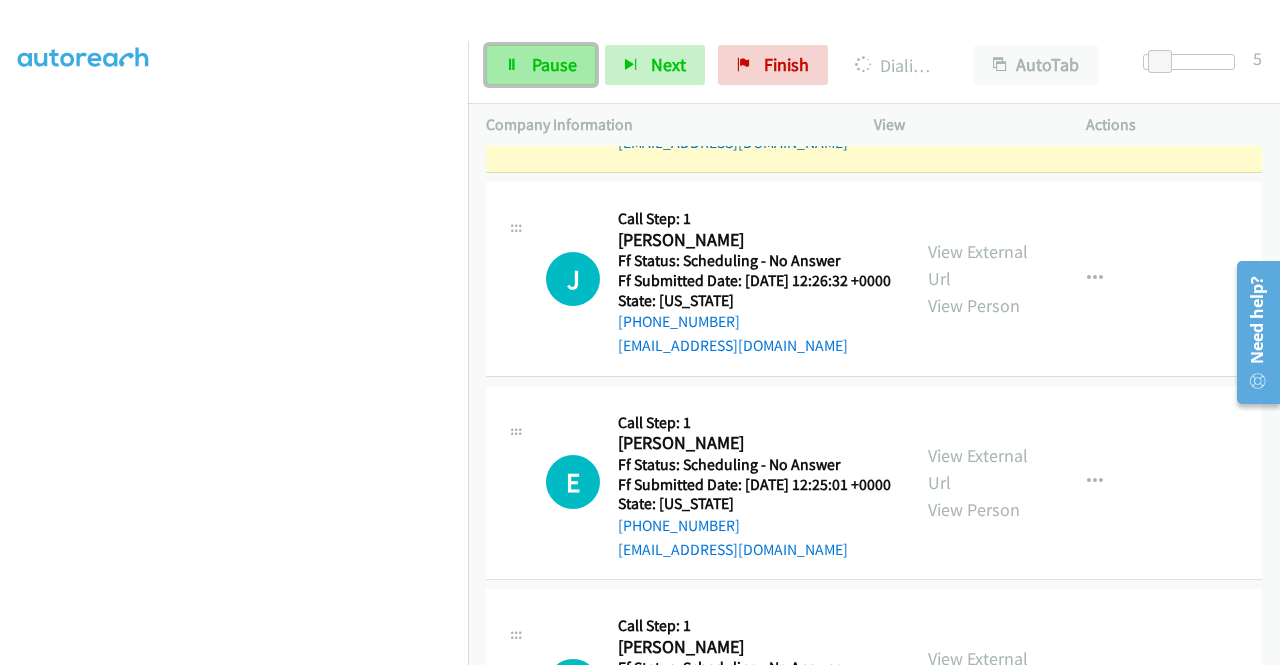 click on "Pause" at bounding box center [541, 65] 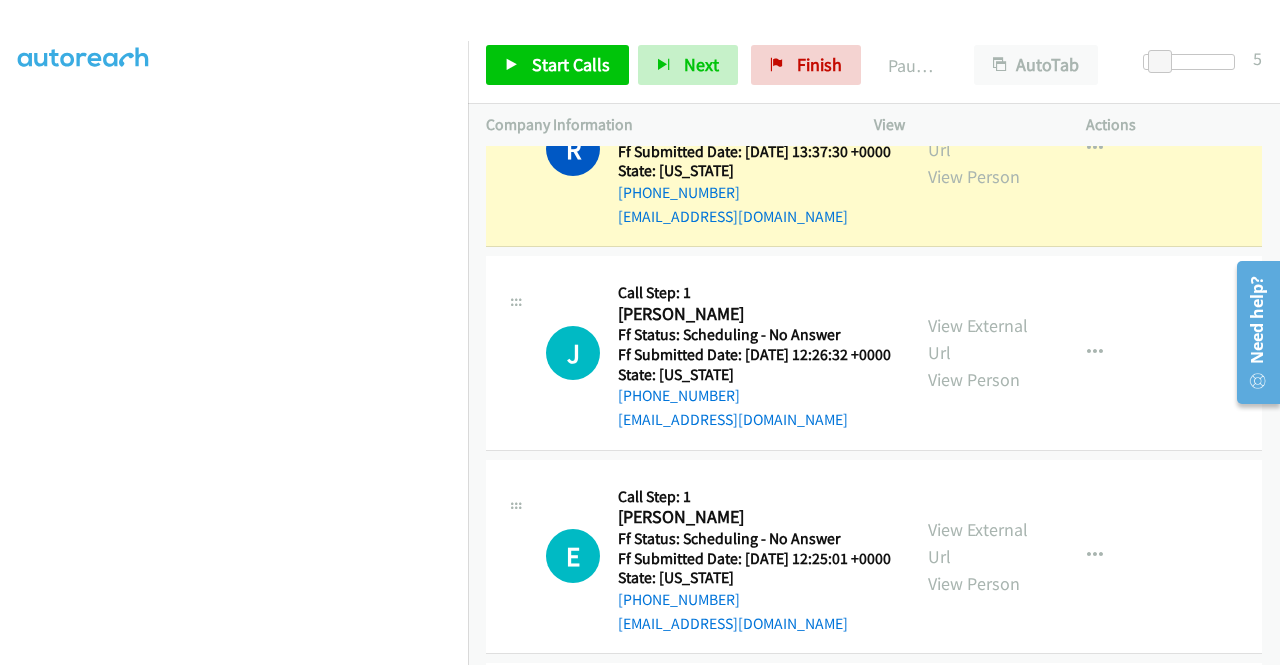 scroll, scrollTop: 1742, scrollLeft: 0, axis: vertical 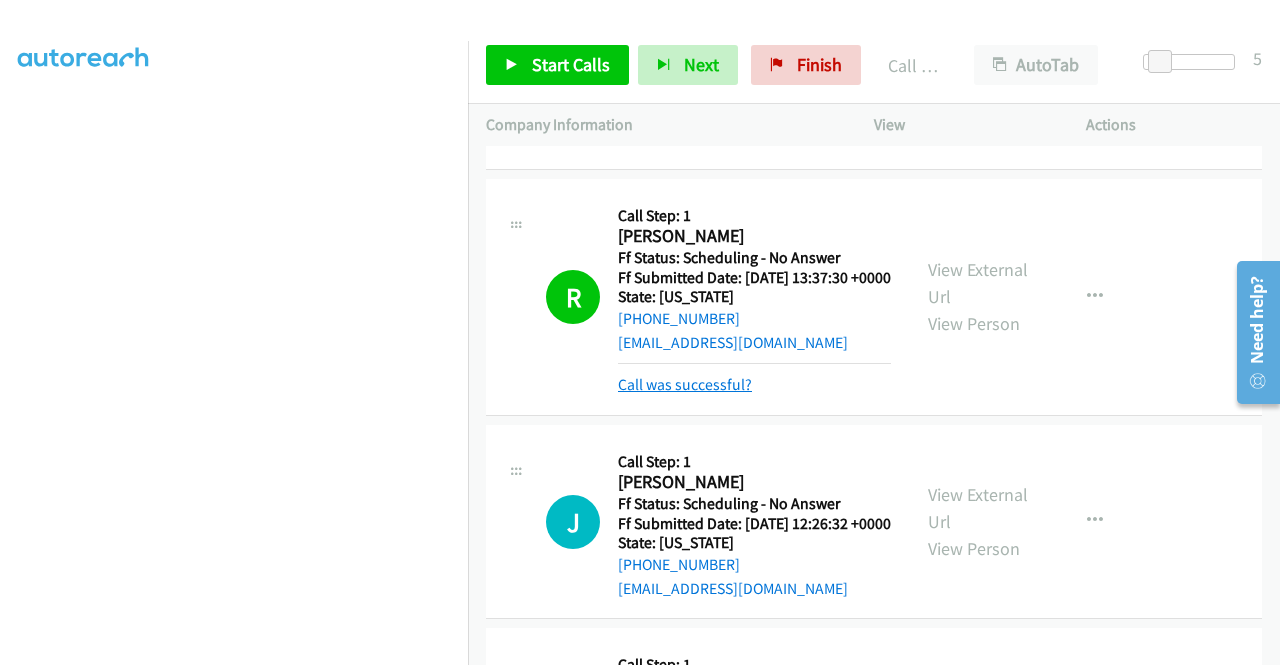 click on "Call was successful?" at bounding box center (685, 384) 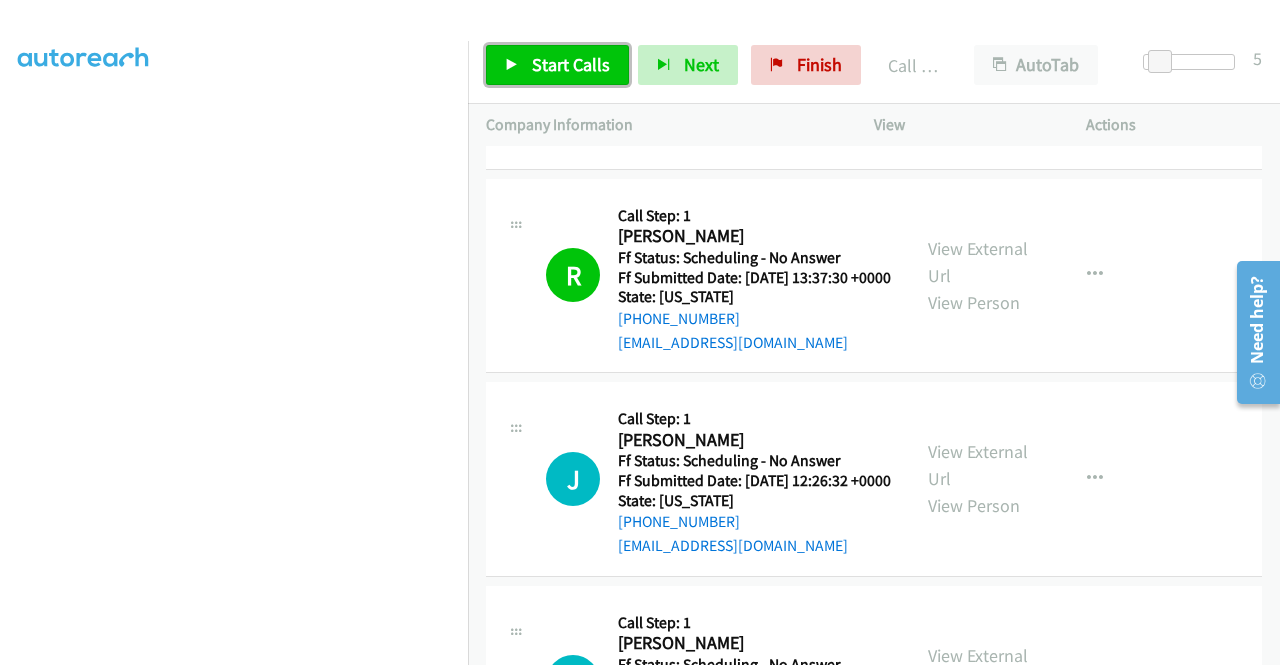 click on "Start Calls" at bounding box center (571, 64) 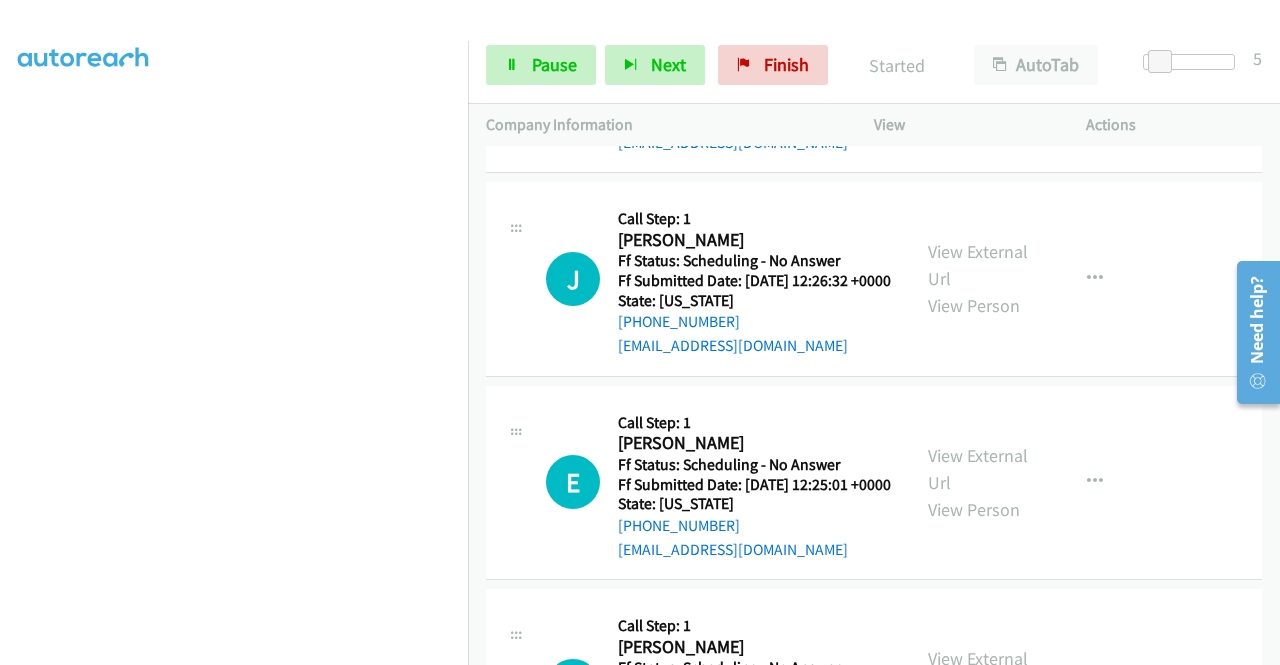 scroll, scrollTop: 2042, scrollLeft: 0, axis: vertical 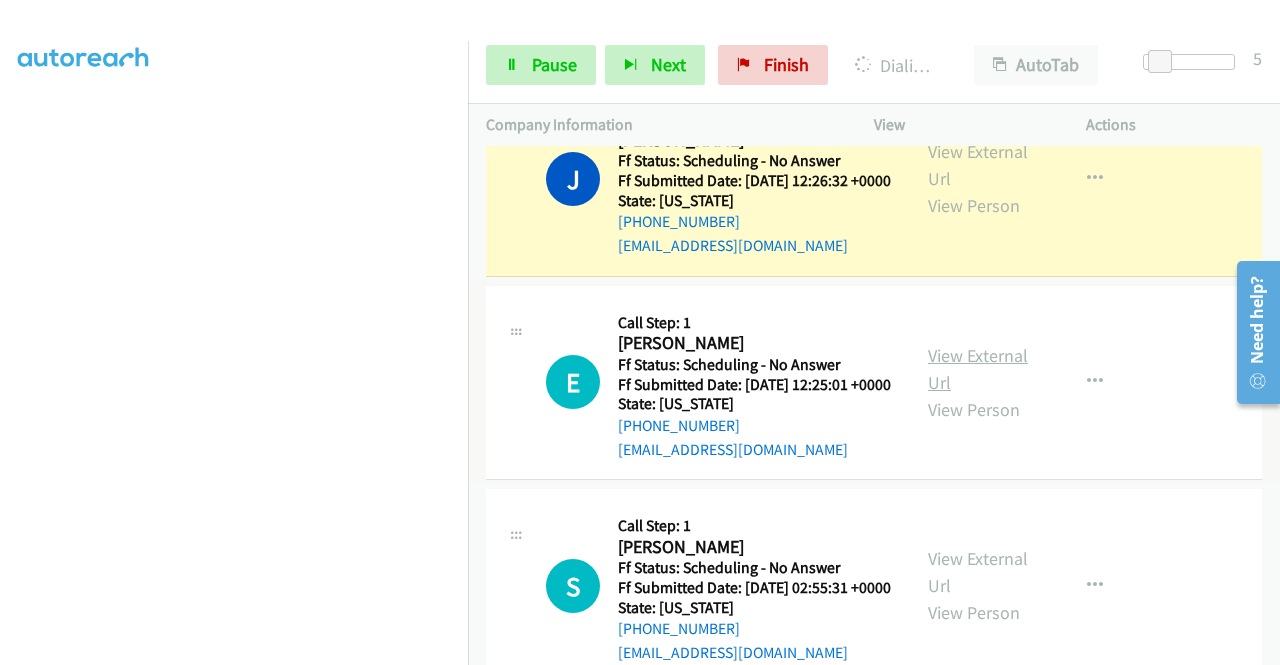 click on "View External Url" at bounding box center (978, 369) 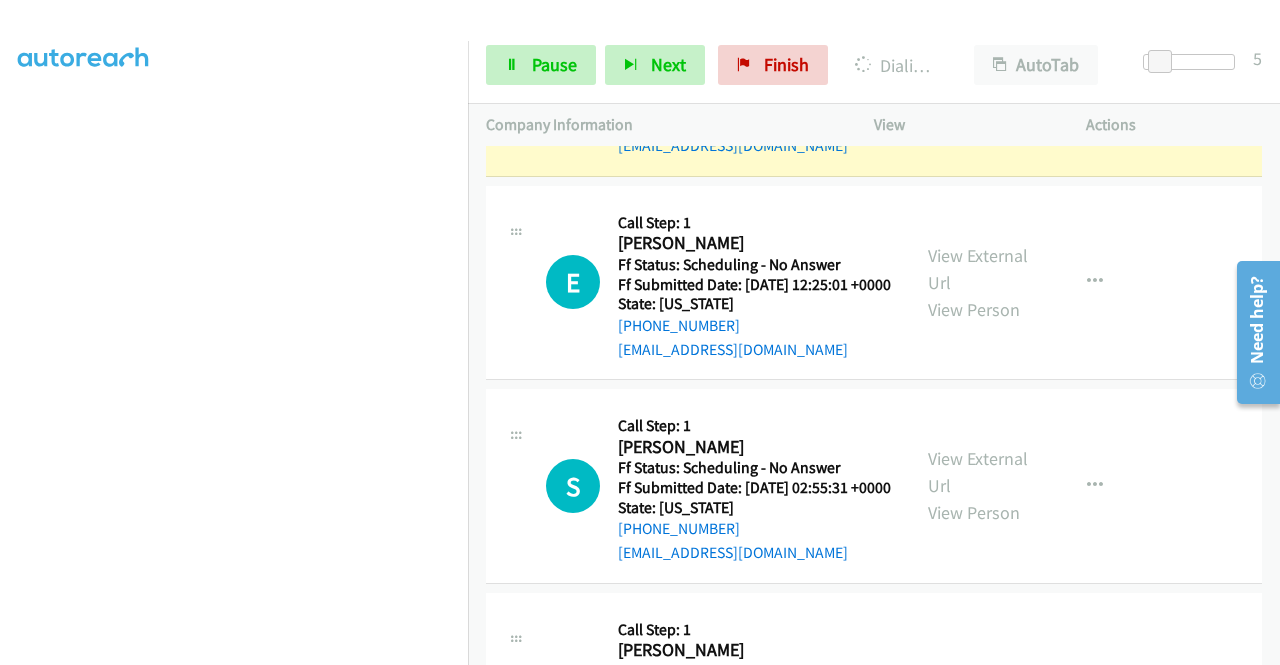 scroll, scrollTop: 2242, scrollLeft: 0, axis: vertical 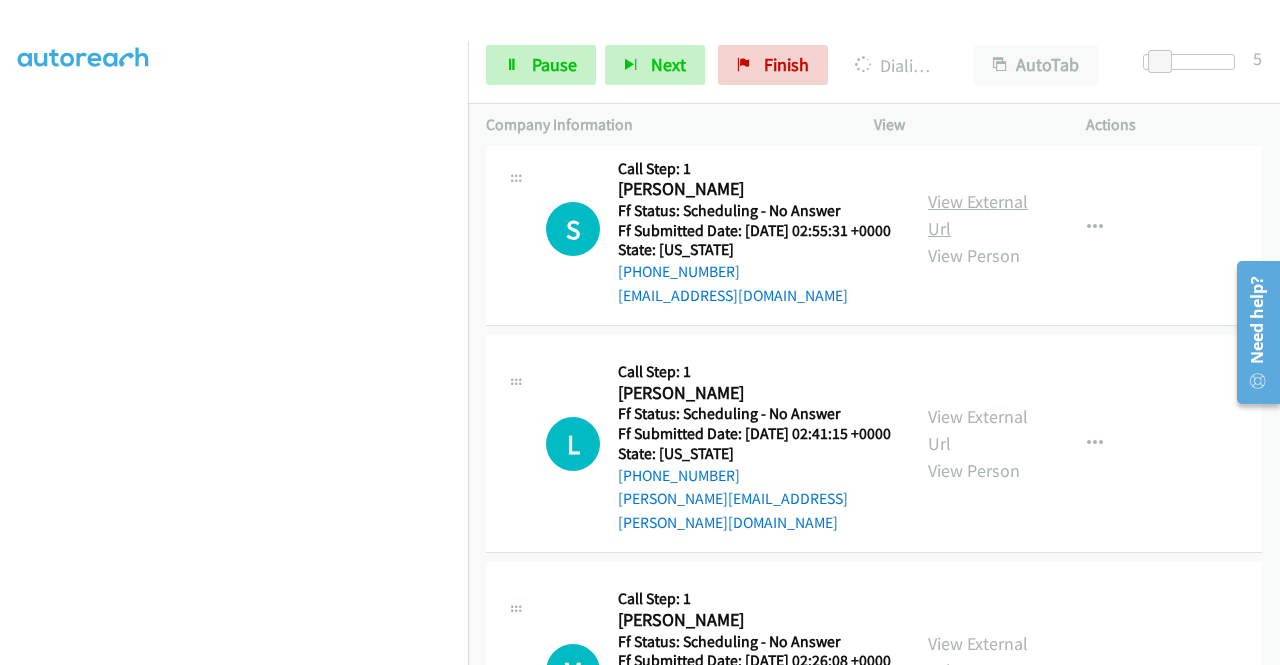 click on "View External Url" at bounding box center [978, 215] 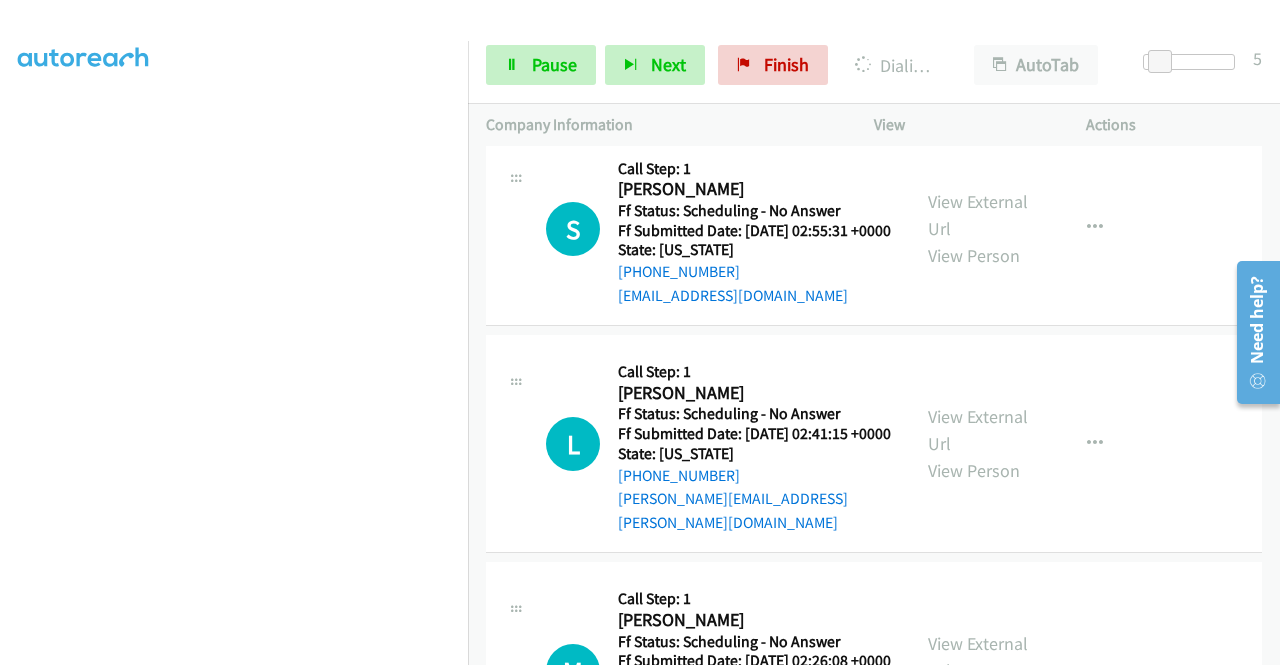 scroll, scrollTop: 456, scrollLeft: 0, axis: vertical 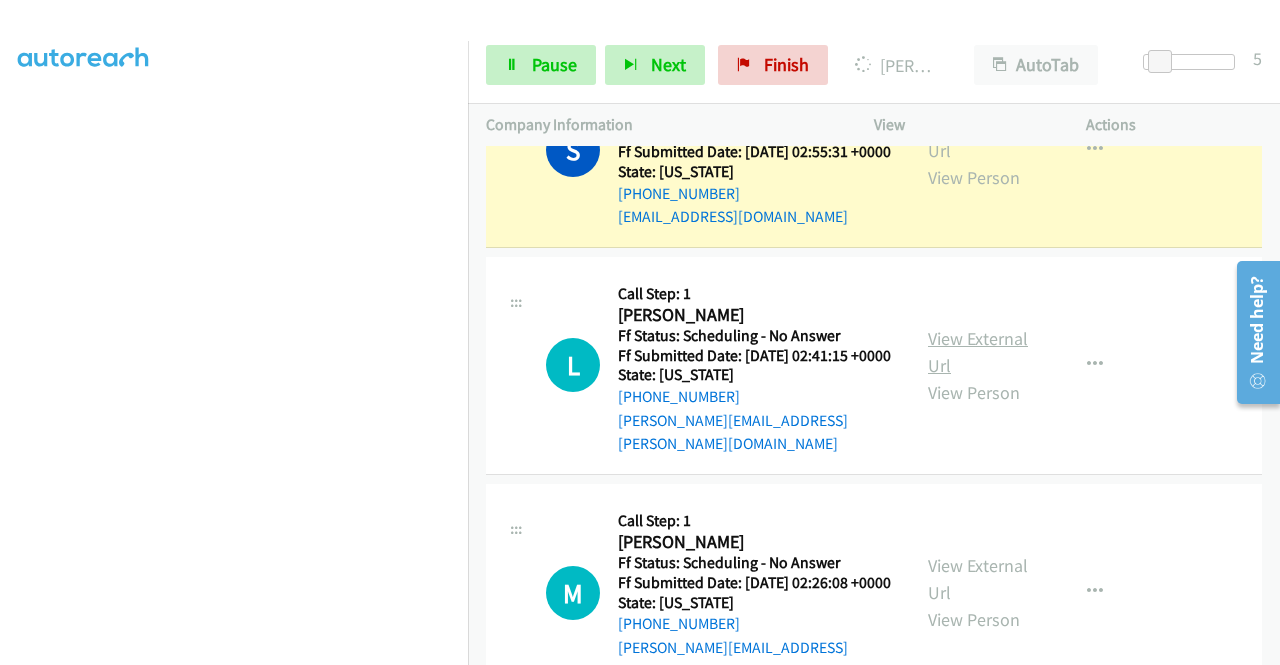 click on "View External Url" at bounding box center [978, 352] 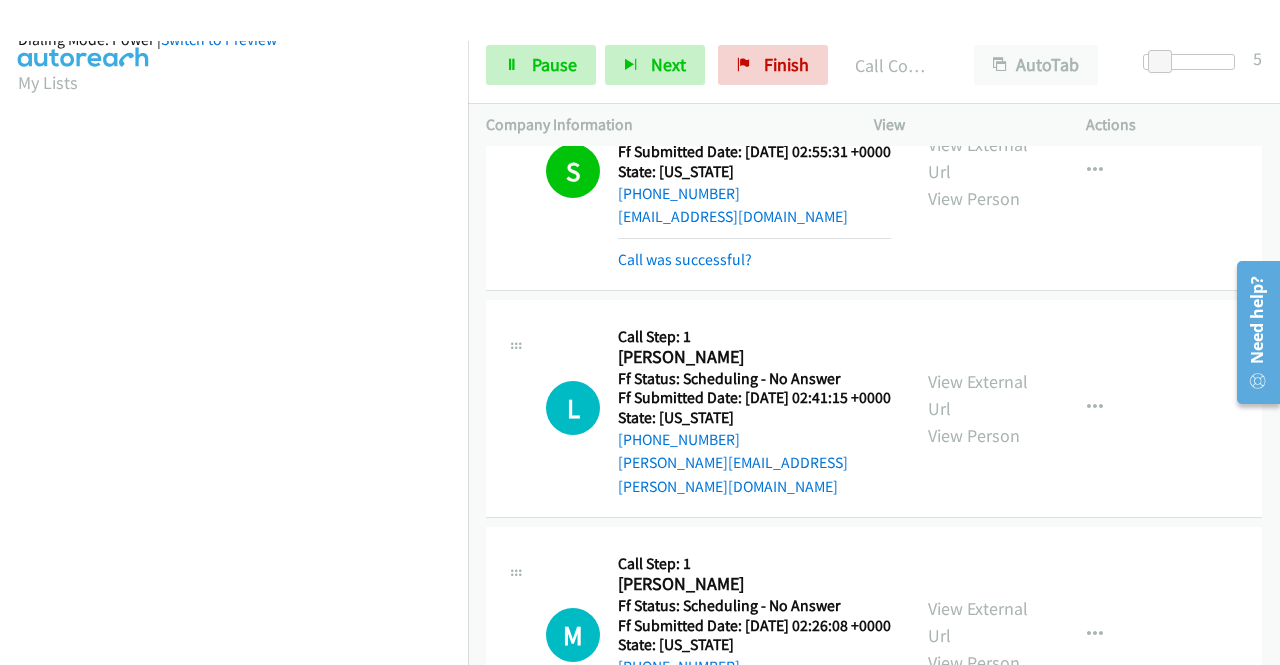 scroll, scrollTop: 456, scrollLeft: 0, axis: vertical 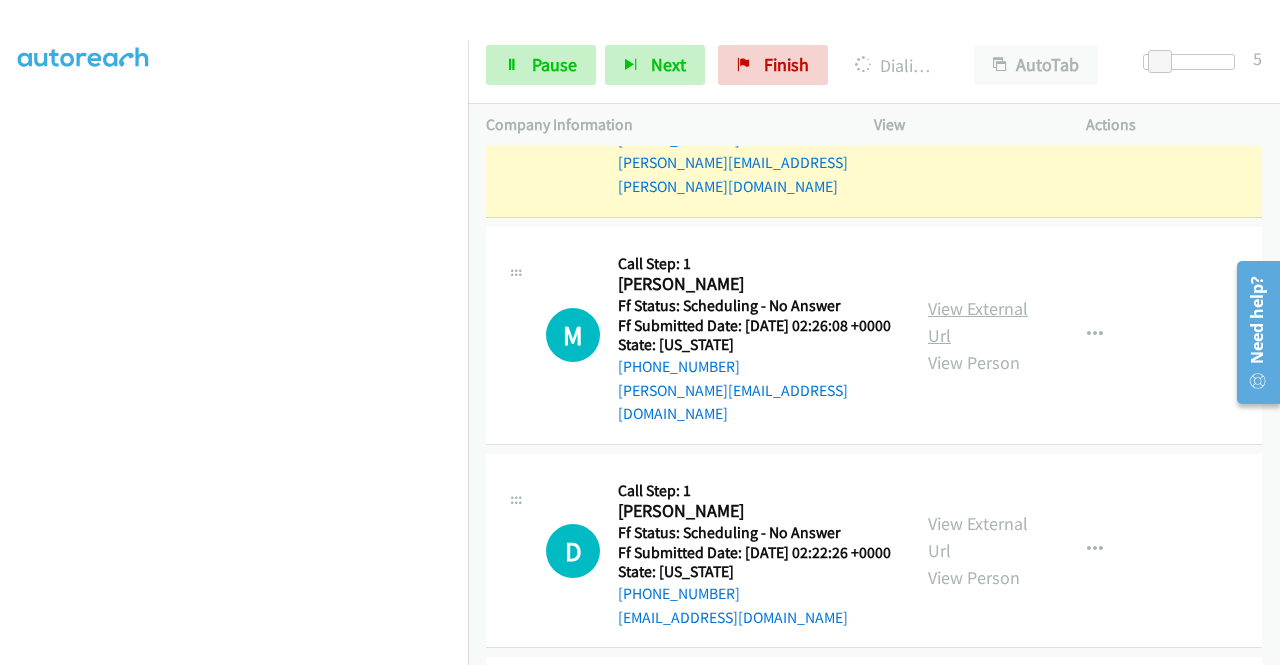 click on "View External Url" at bounding box center (978, 322) 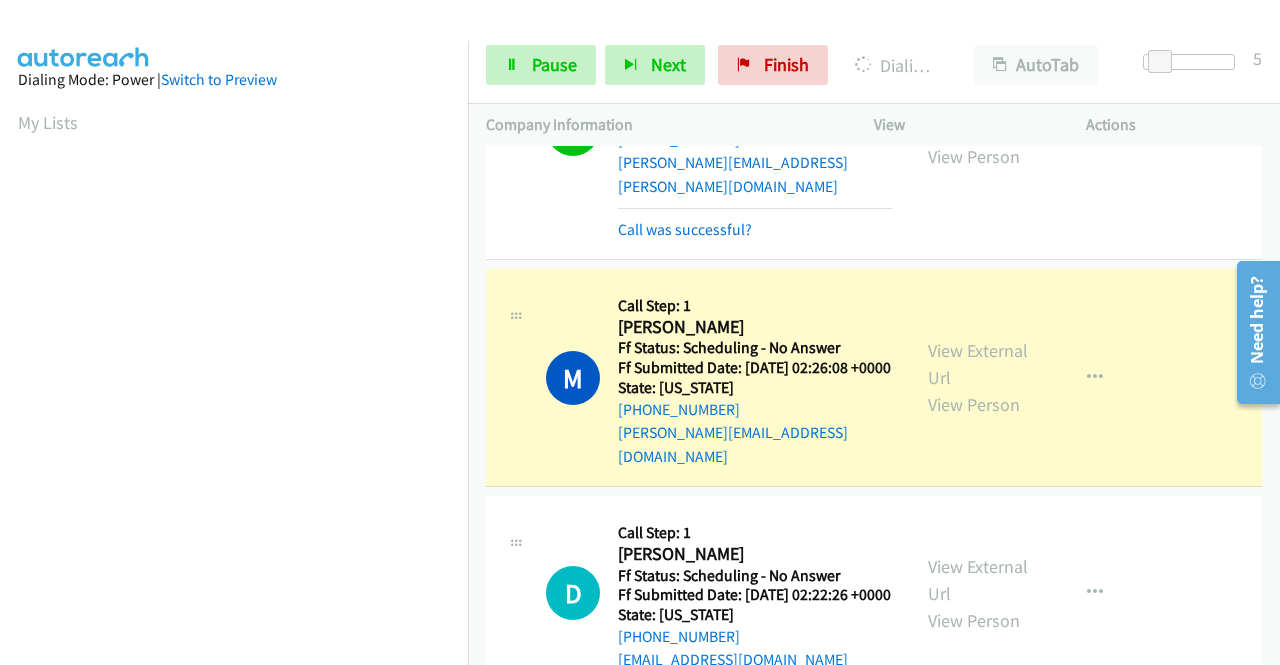 scroll, scrollTop: 456, scrollLeft: 0, axis: vertical 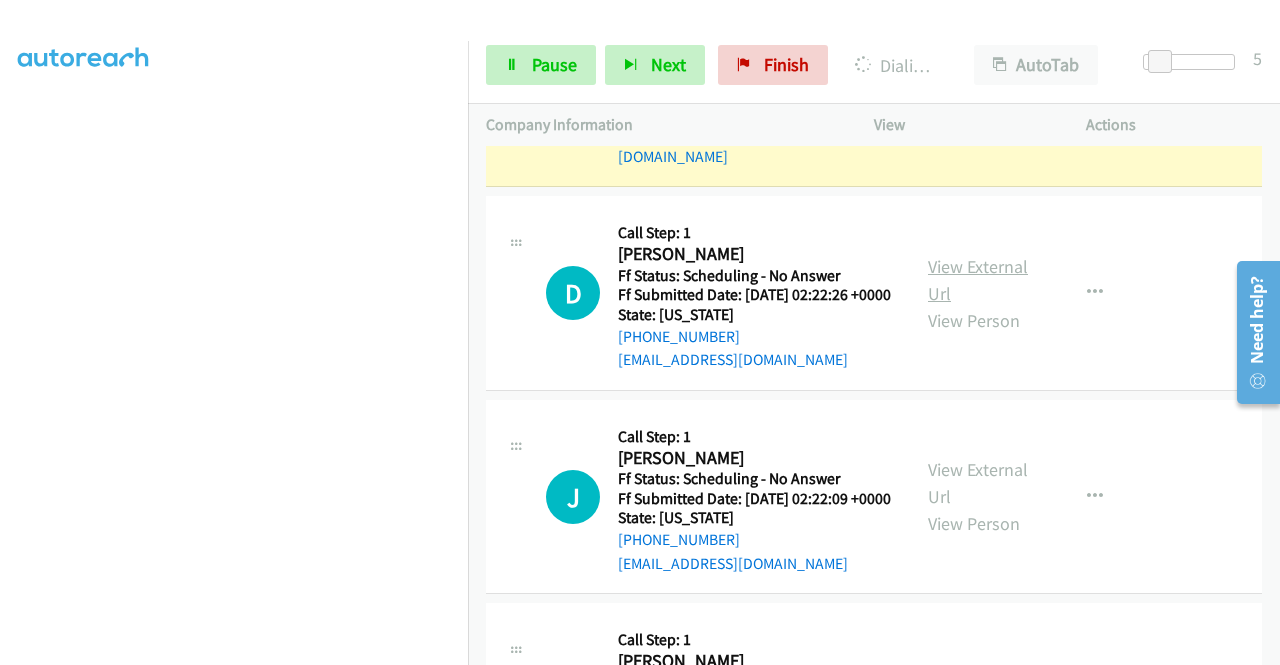 click on "View External Url" at bounding box center (978, 280) 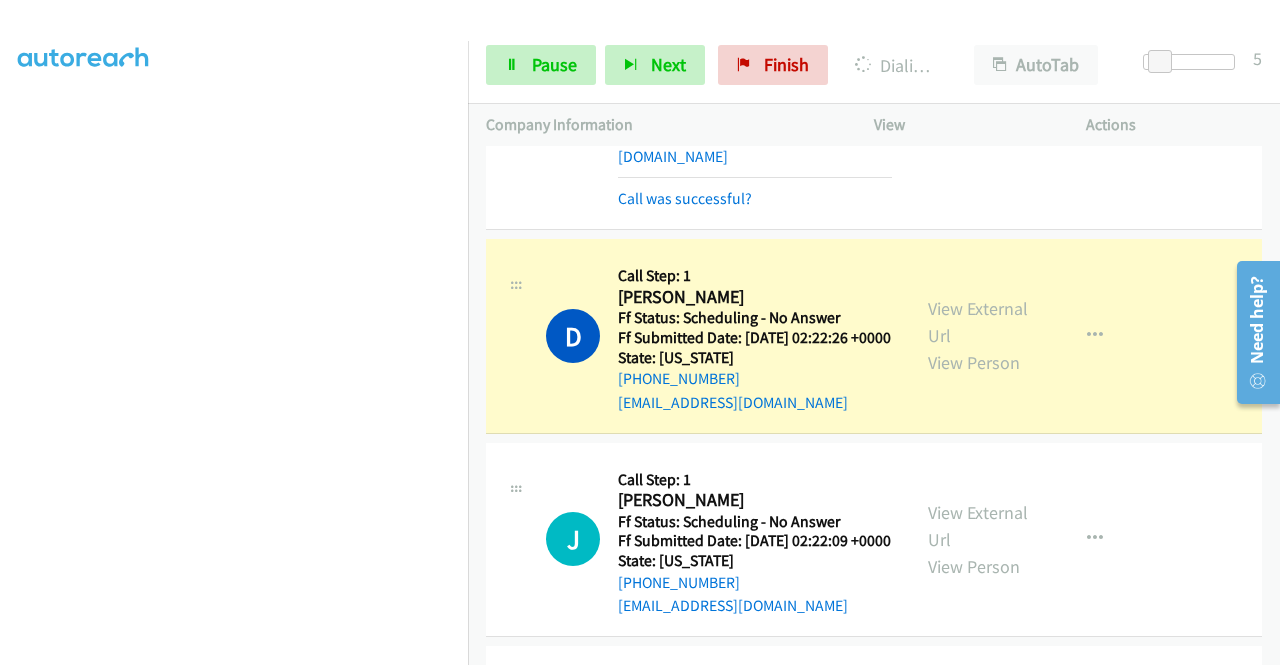 scroll, scrollTop: 456, scrollLeft: 0, axis: vertical 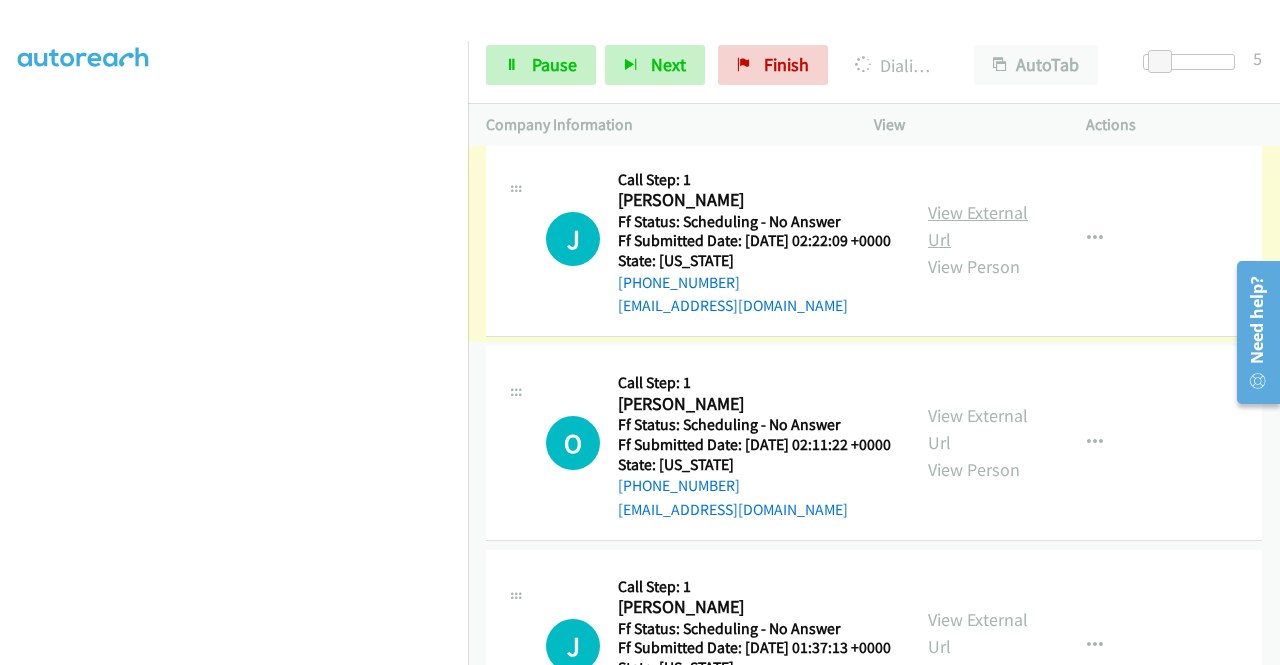 click on "View External Url" at bounding box center [978, 226] 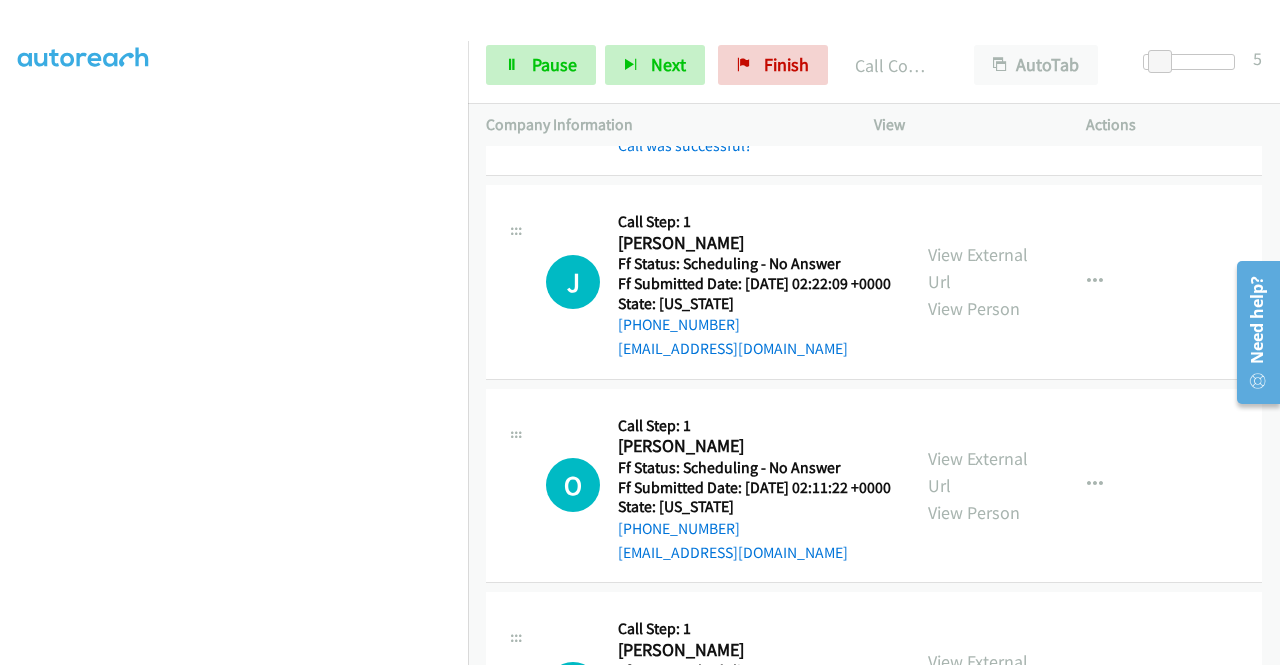 scroll, scrollTop: 456, scrollLeft: 0, axis: vertical 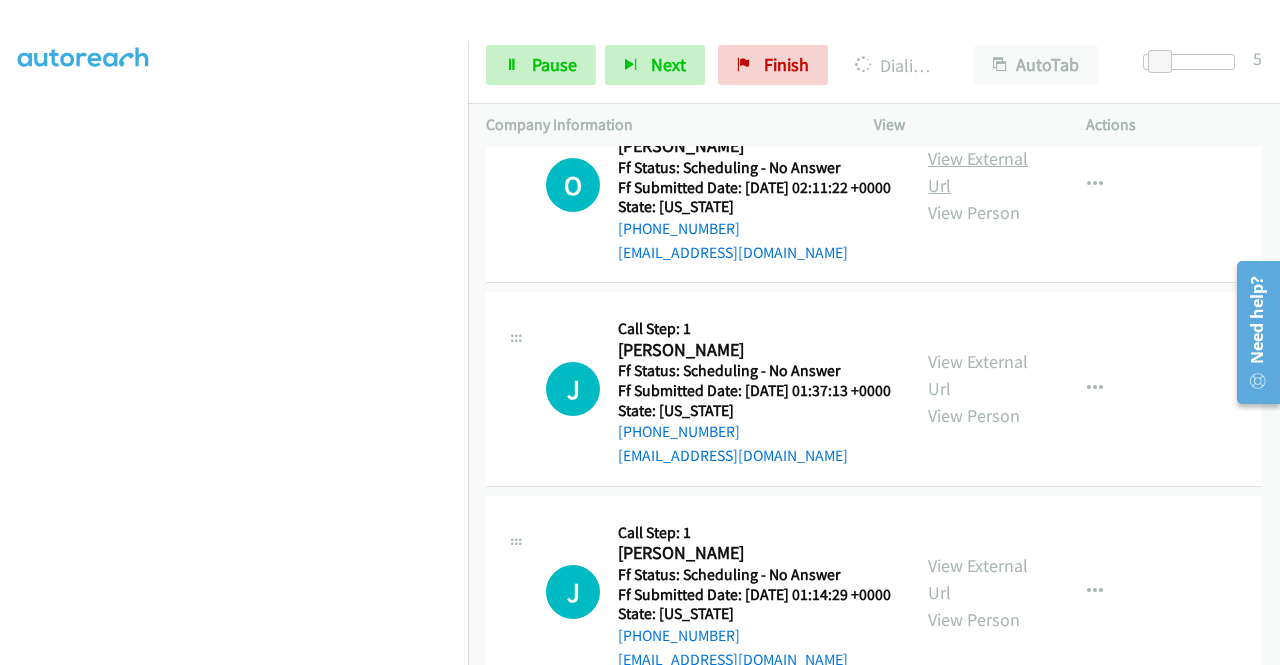 click on "View External Url" at bounding box center [978, 172] 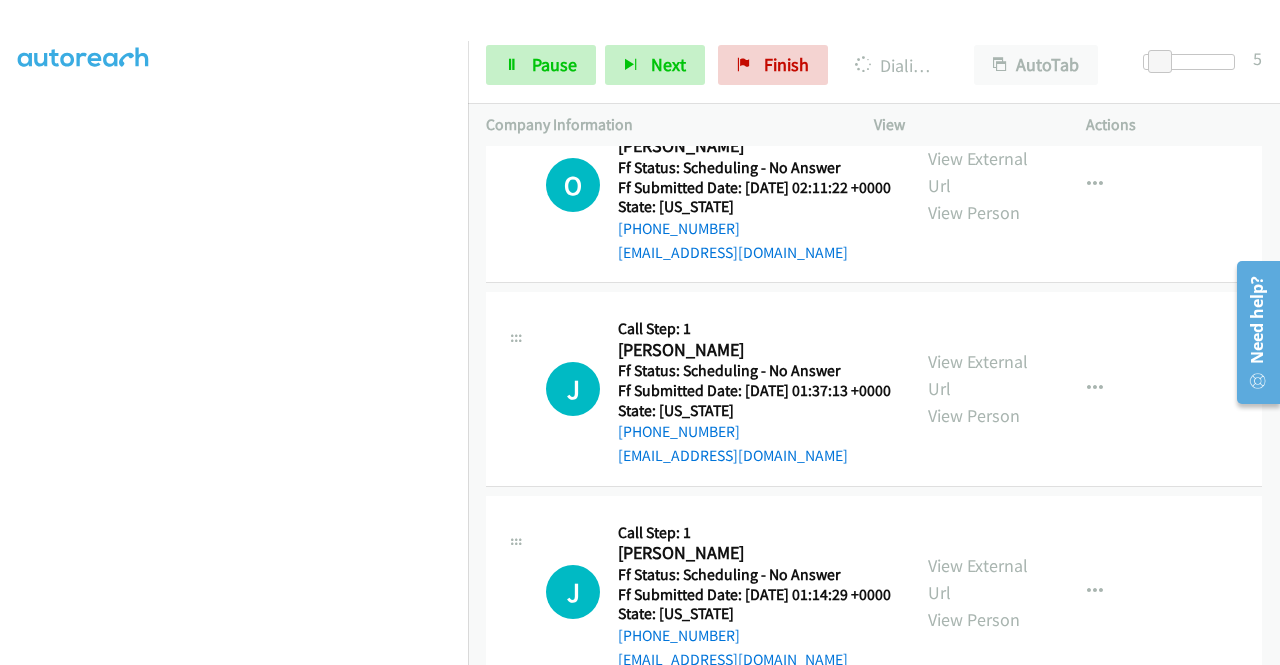 scroll, scrollTop: 456, scrollLeft: 0, axis: vertical 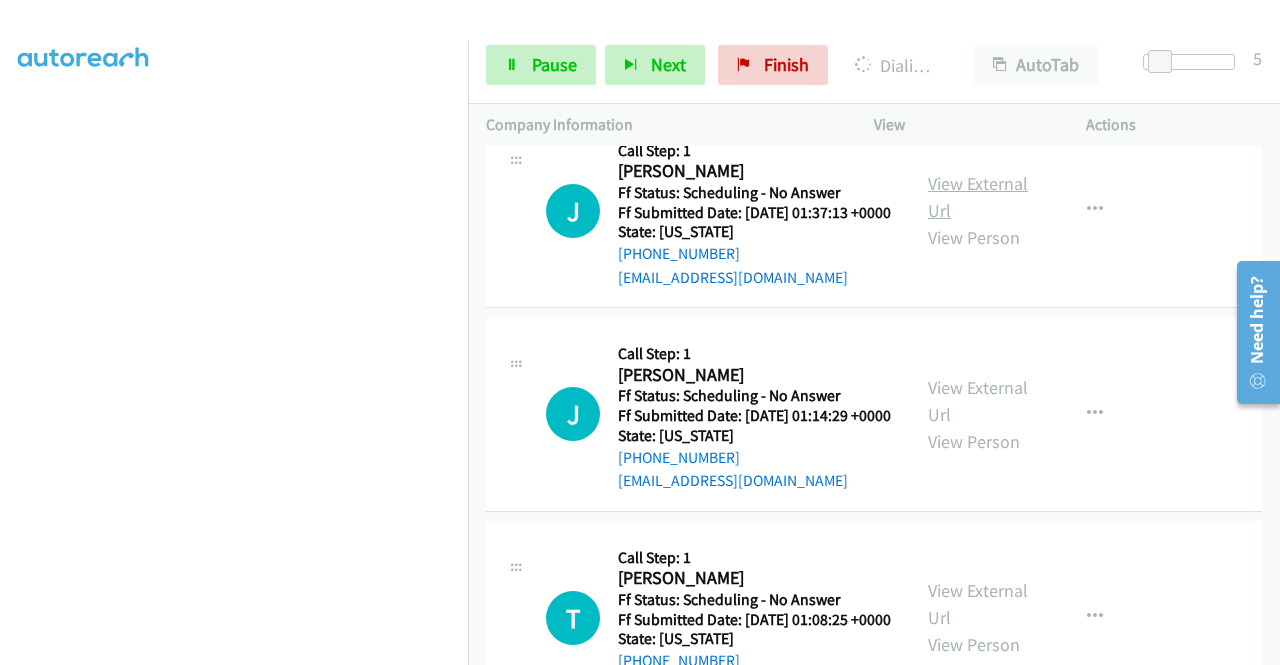 click on "View External Url" at bounding box center (978, 197) 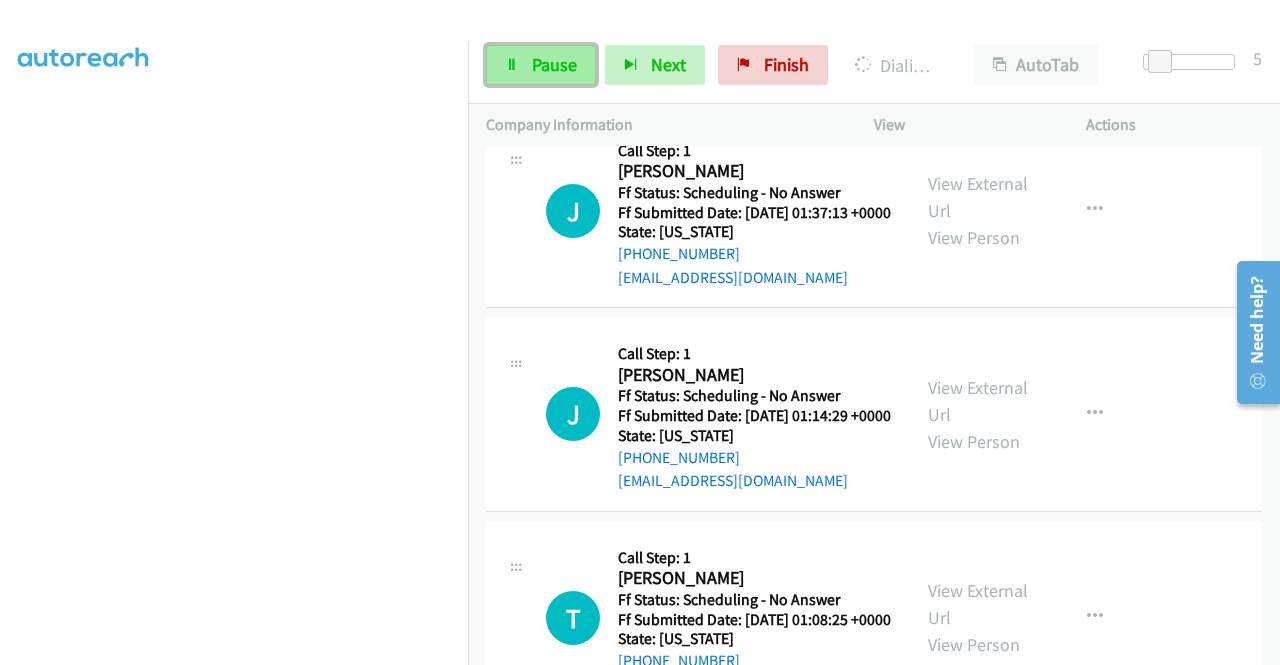 click on "Pause" at bounding box center (554, 64) 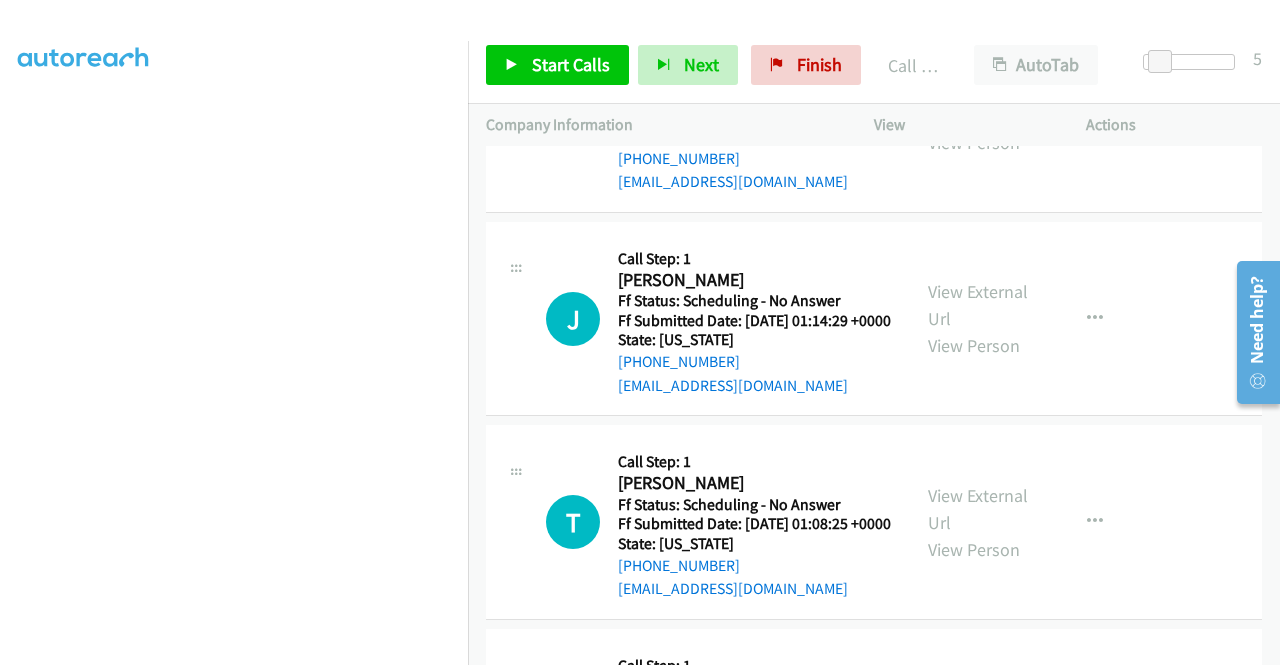 scroll, scrollTop: 4184, scrollLeft: 0, axis: vertical 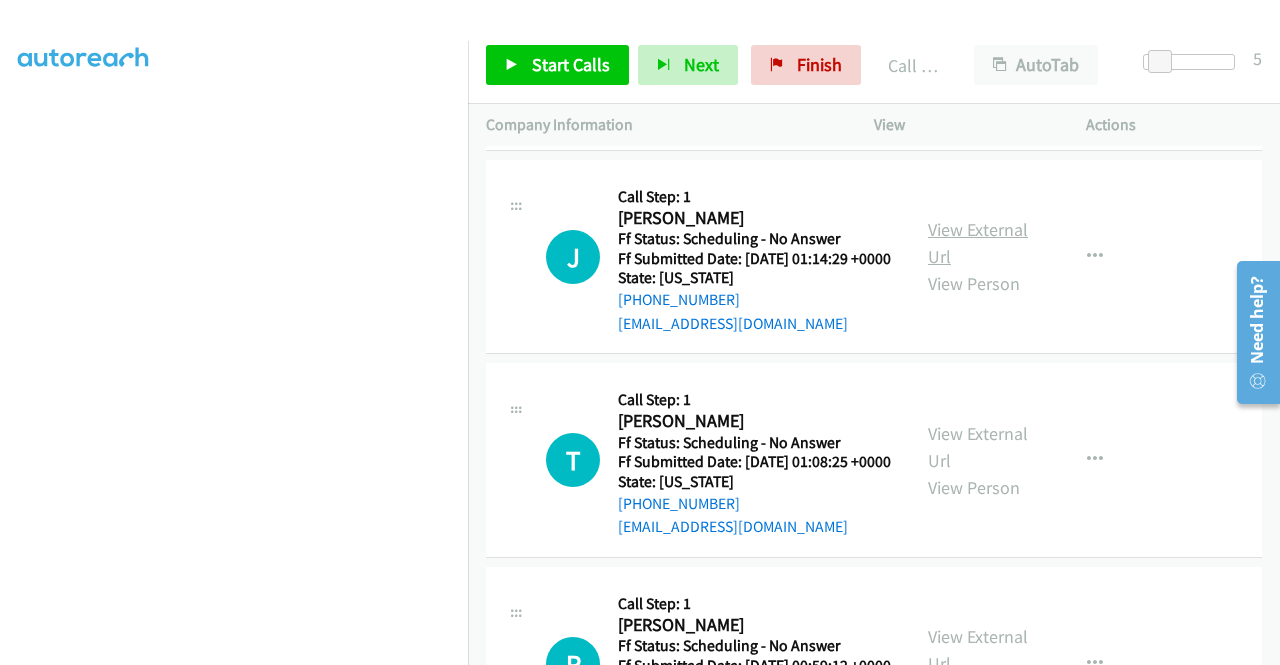 click on "View External Url" at bounding box center [978, 243] 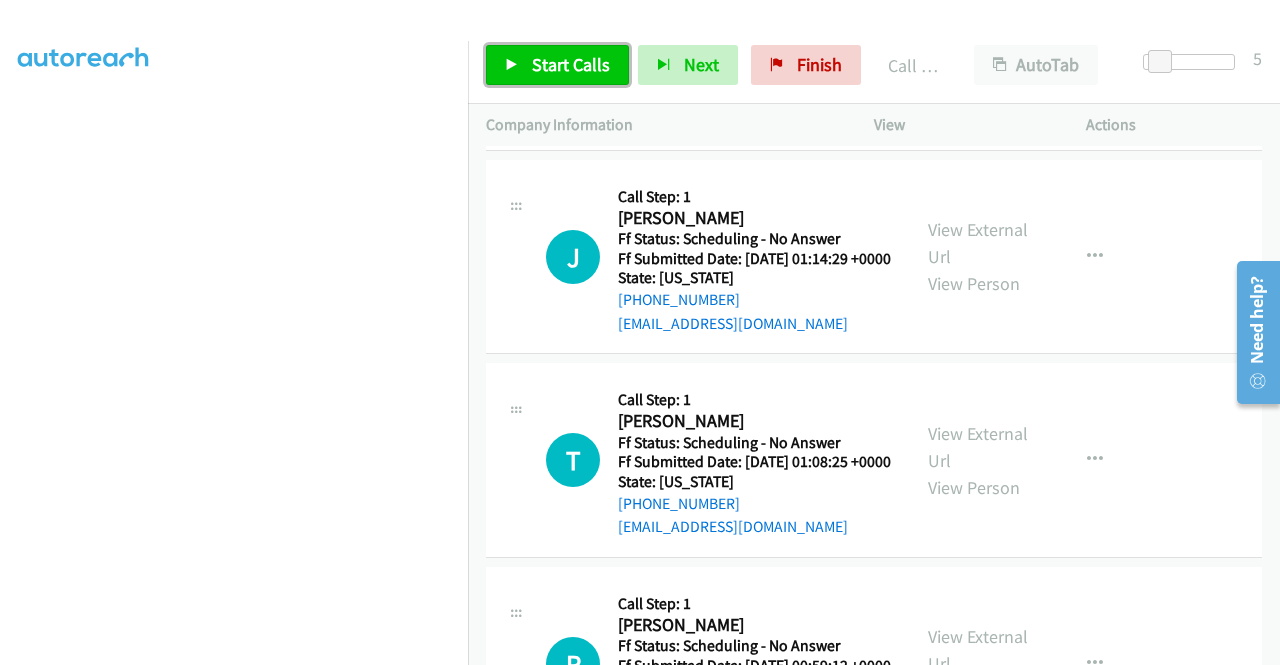 click on "Start Calls" at bounding box center (557, 65) 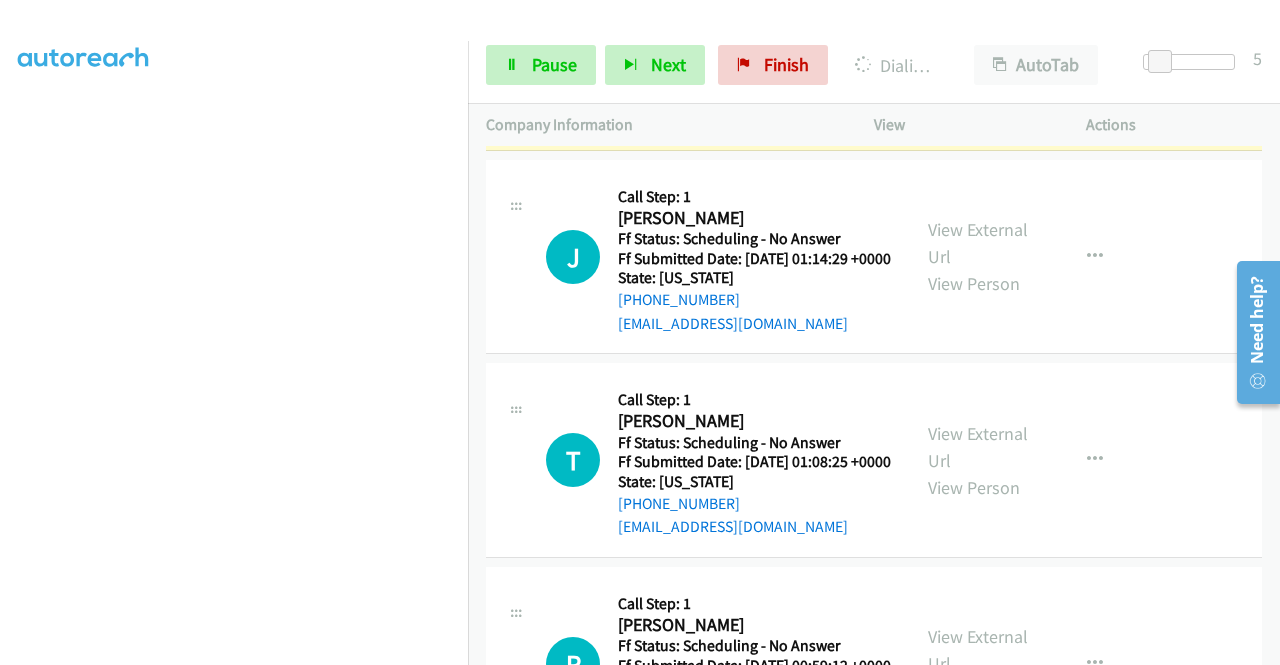 scroll, scrollTop: 456, scrollLeft: 0, axis: vertical 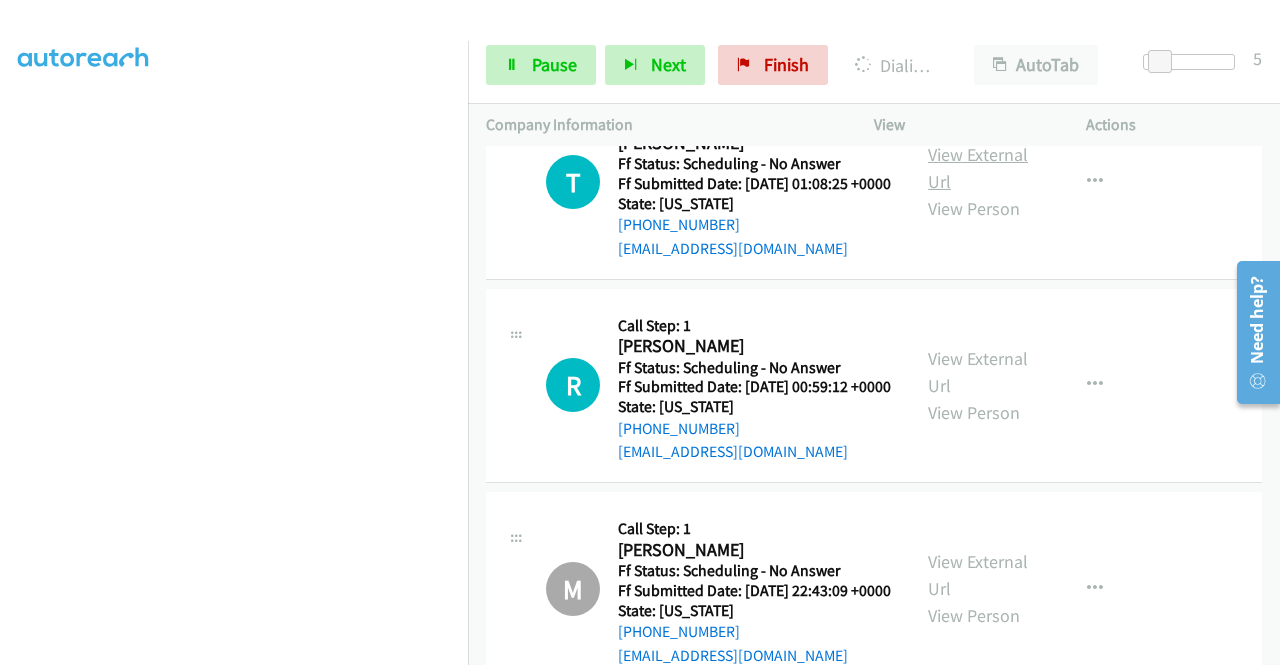 click on "View External Url" at bounding box center (978, 168) 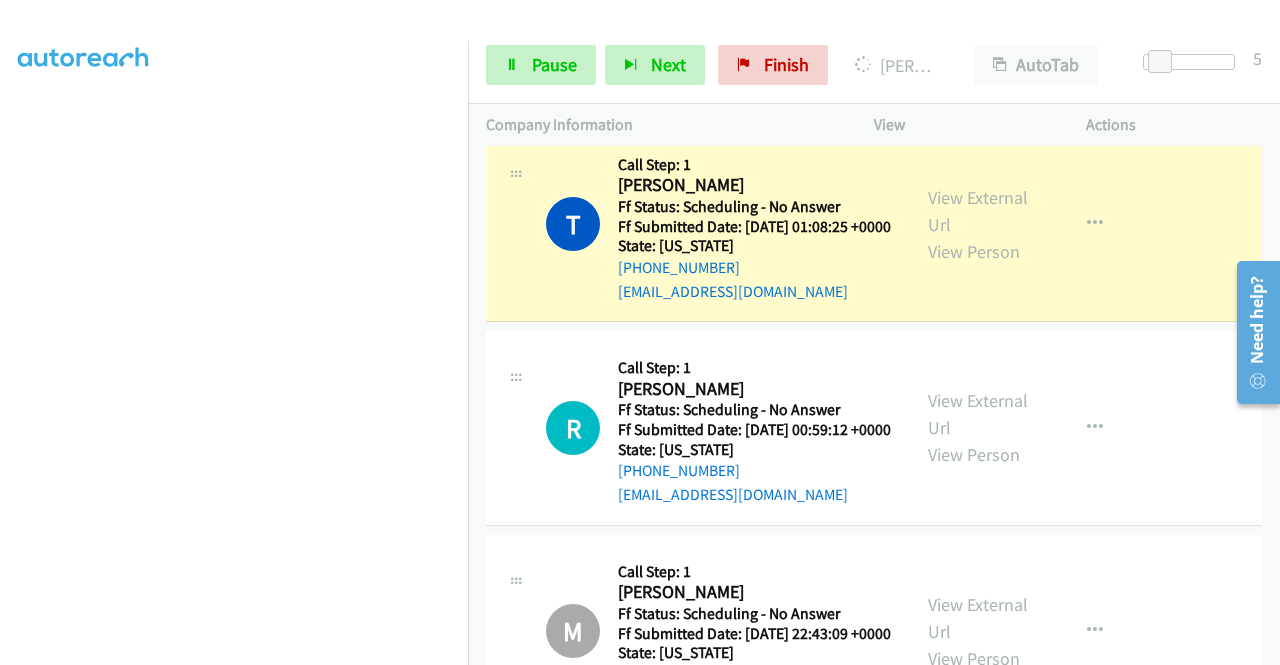 scroll, scrollTop: 456, scrollLeft: 0, axis: vertical 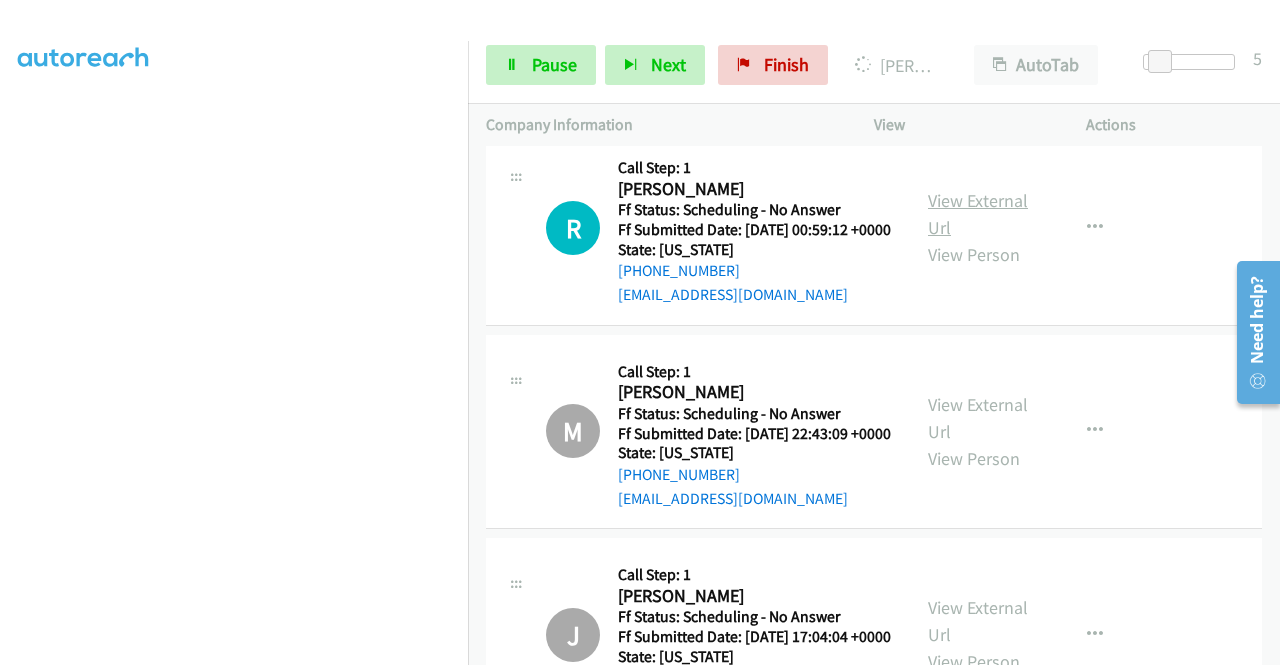 click on "View External Url" at bounding box center (978, 214) 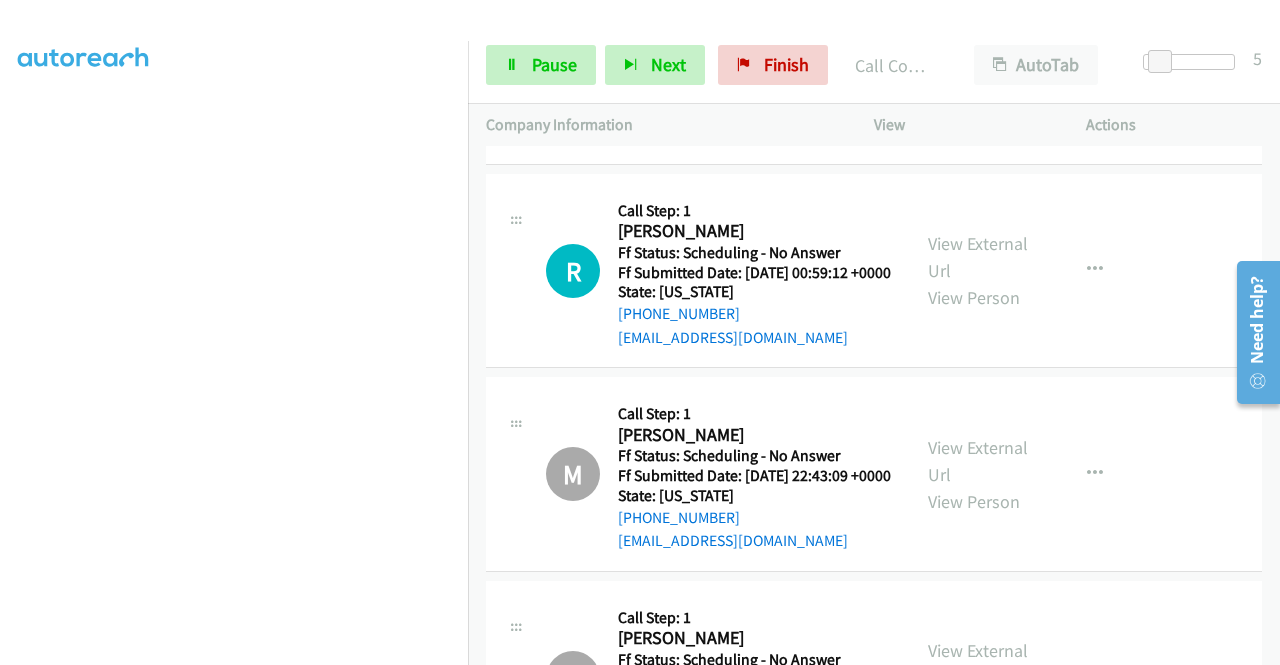 scroll, scrollTop: 456, scrollLeft: 0, axis: vertical 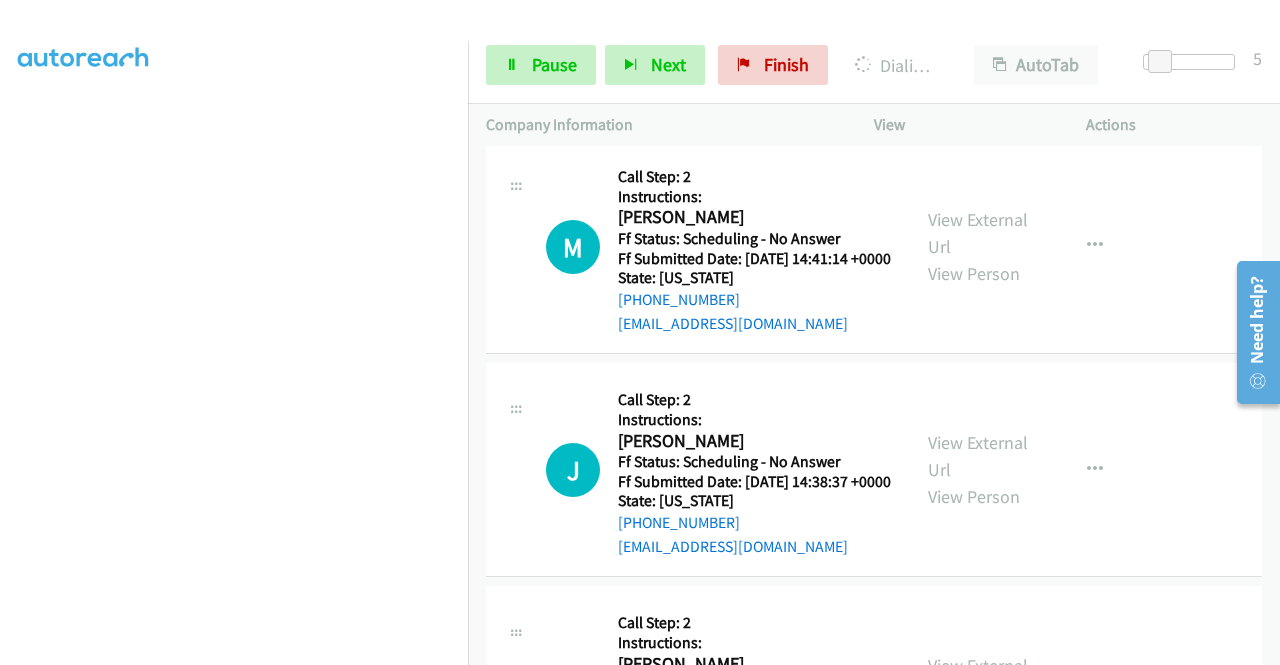 click on "View External Url" at bounding box center (978, -213) 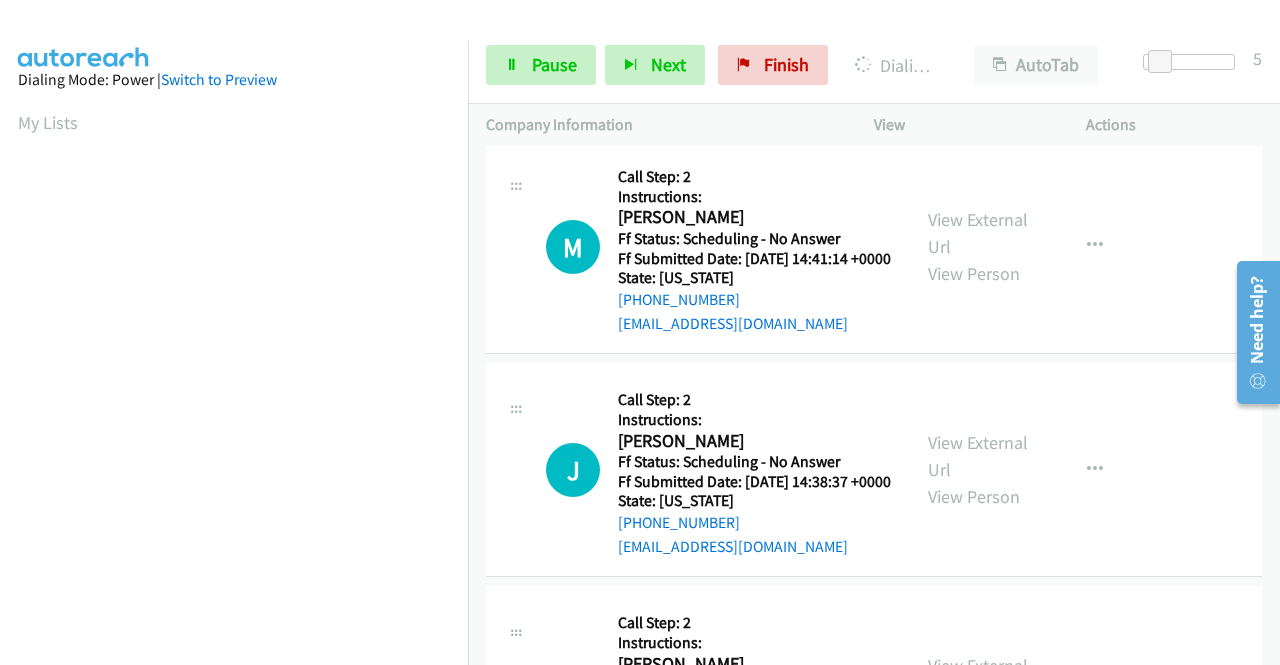 scroll, scrollTop: 456, scrollLeft: 0, axis: vertical 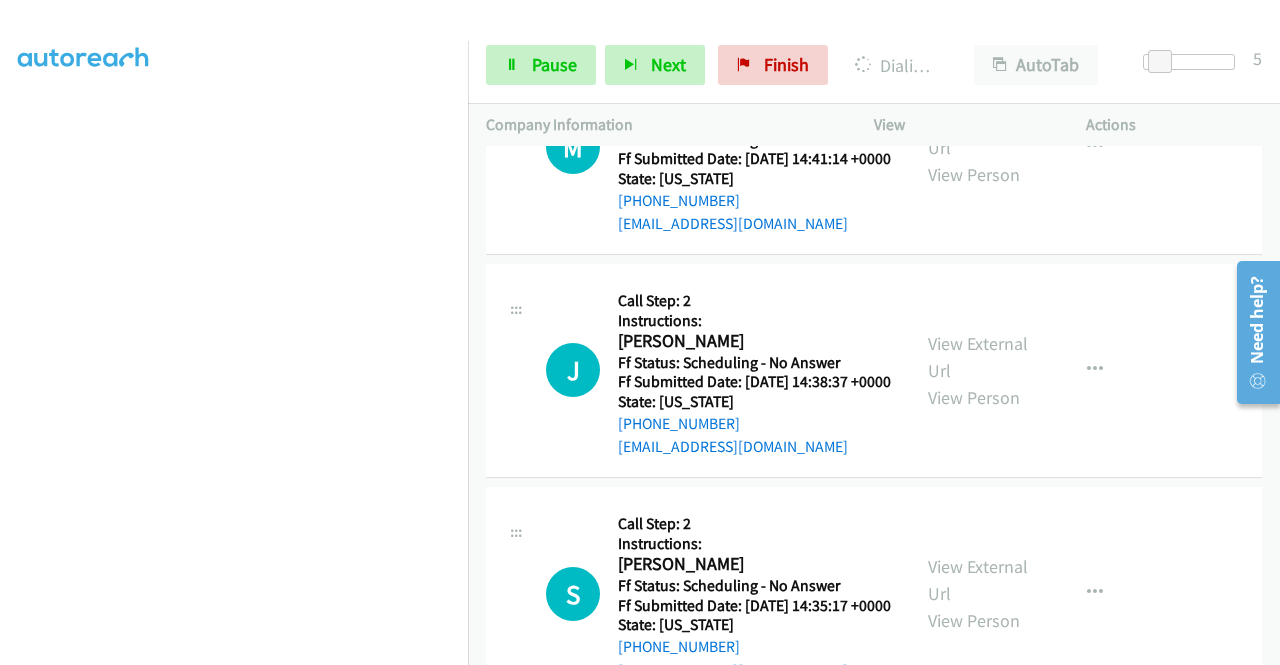 click on "View External Url" at bounding box center [978, -89] 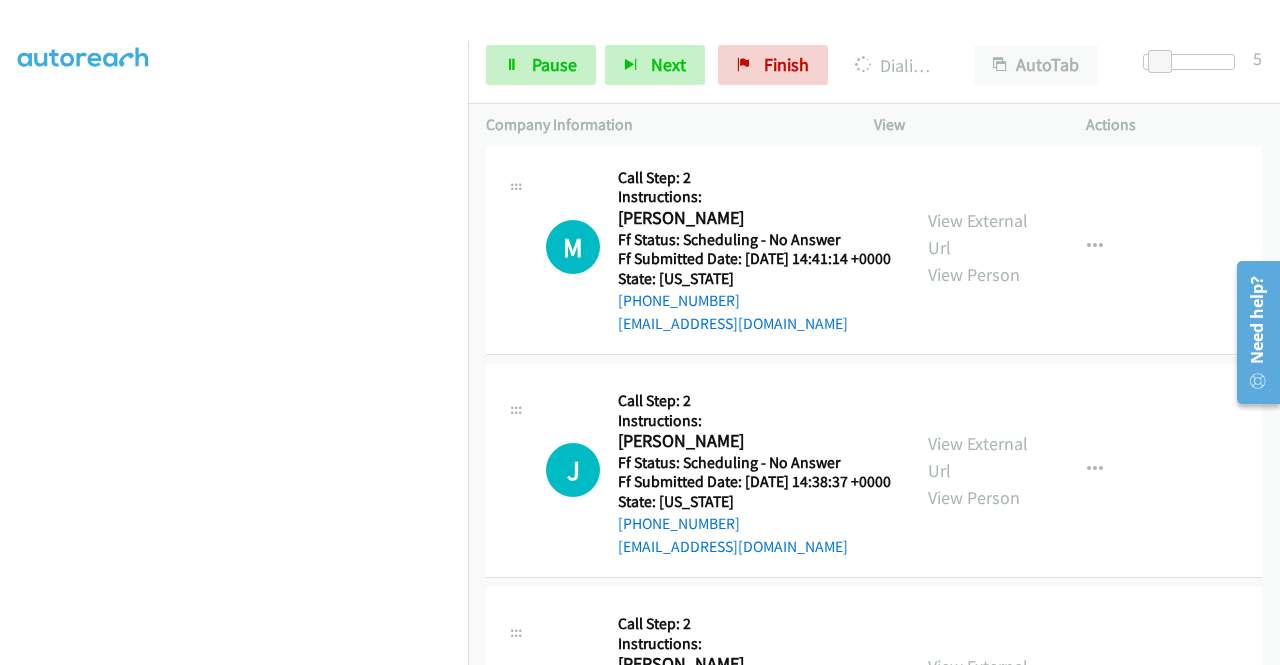scroll, scrollTop: 8247, scrollLeft: 0, axis: vertical 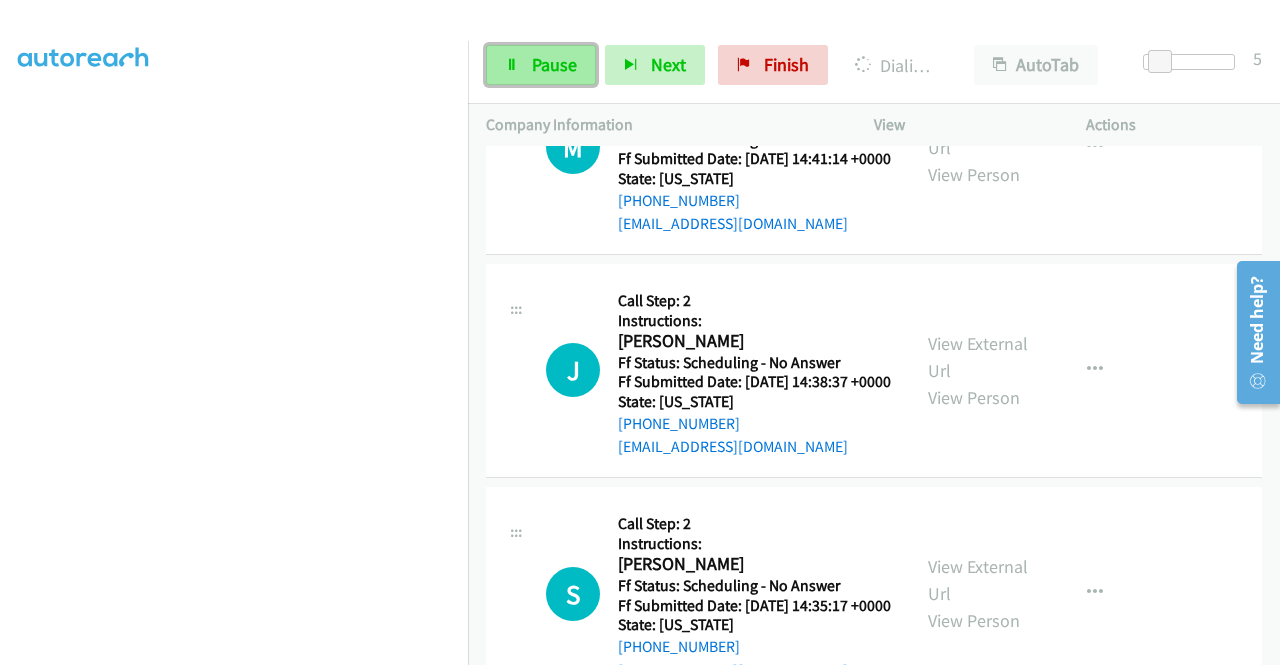 click on "Pause" at bounding box center [554, 64] 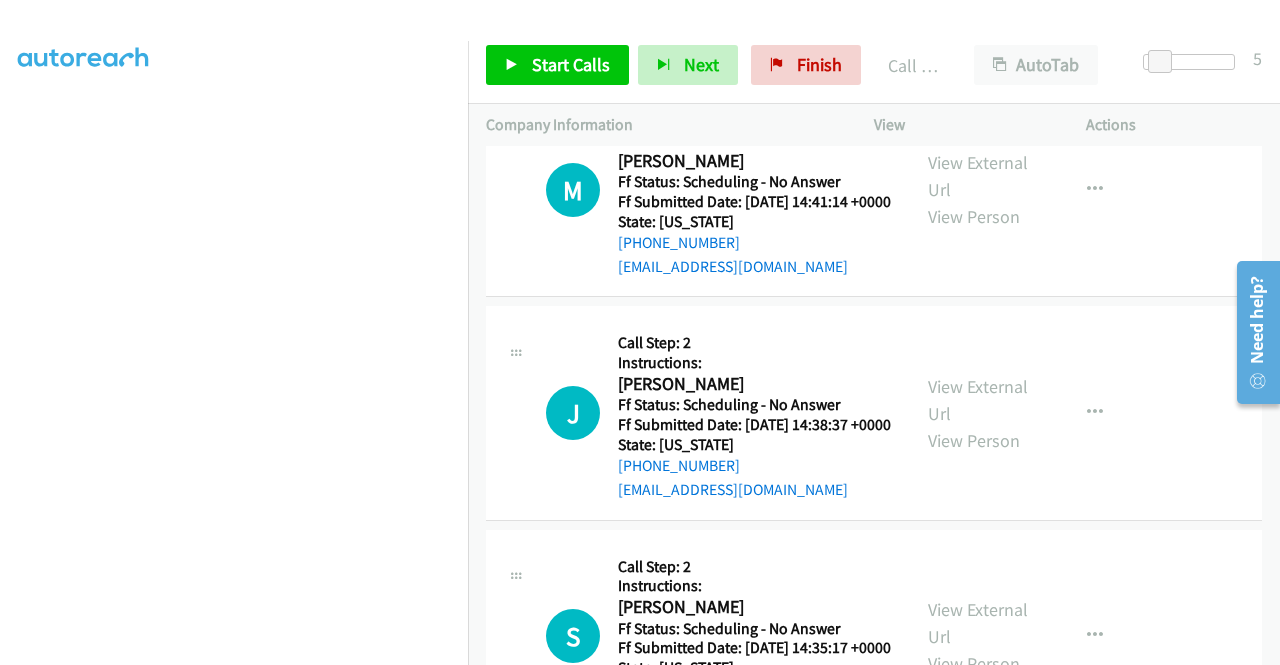 scroll, scrollTop: 8268, scrollLeft: 0, axis: vertical 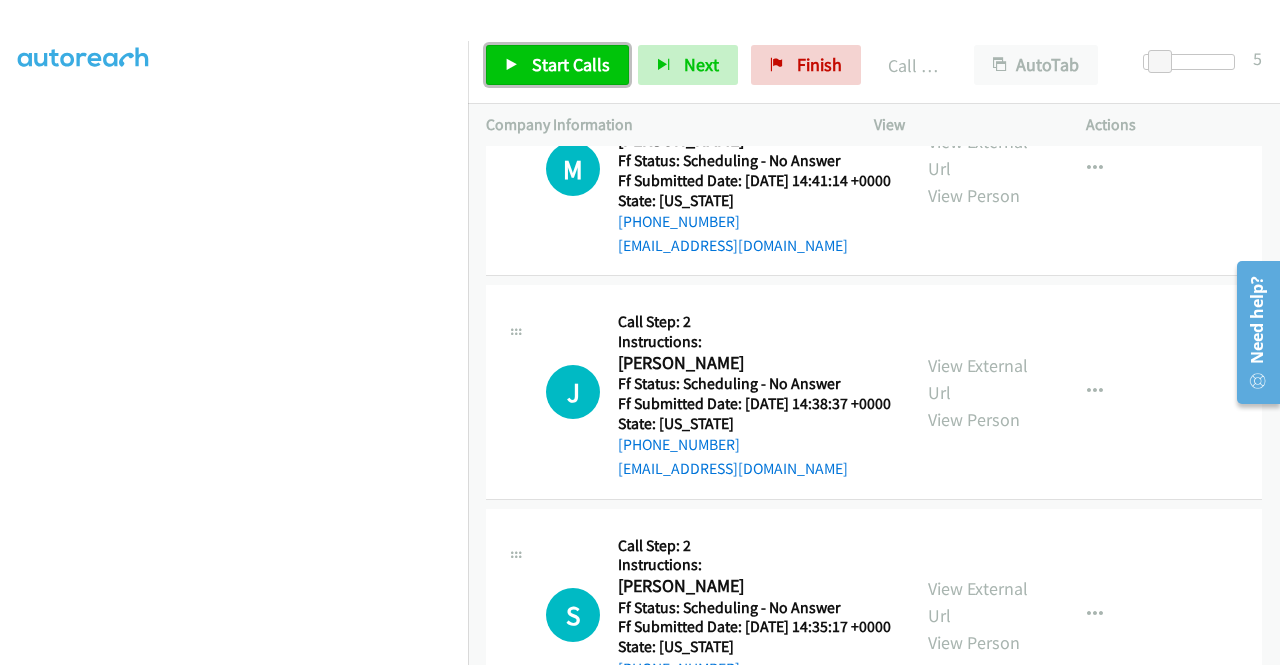 click on "Start Calls" at bounding box center (571, 64) 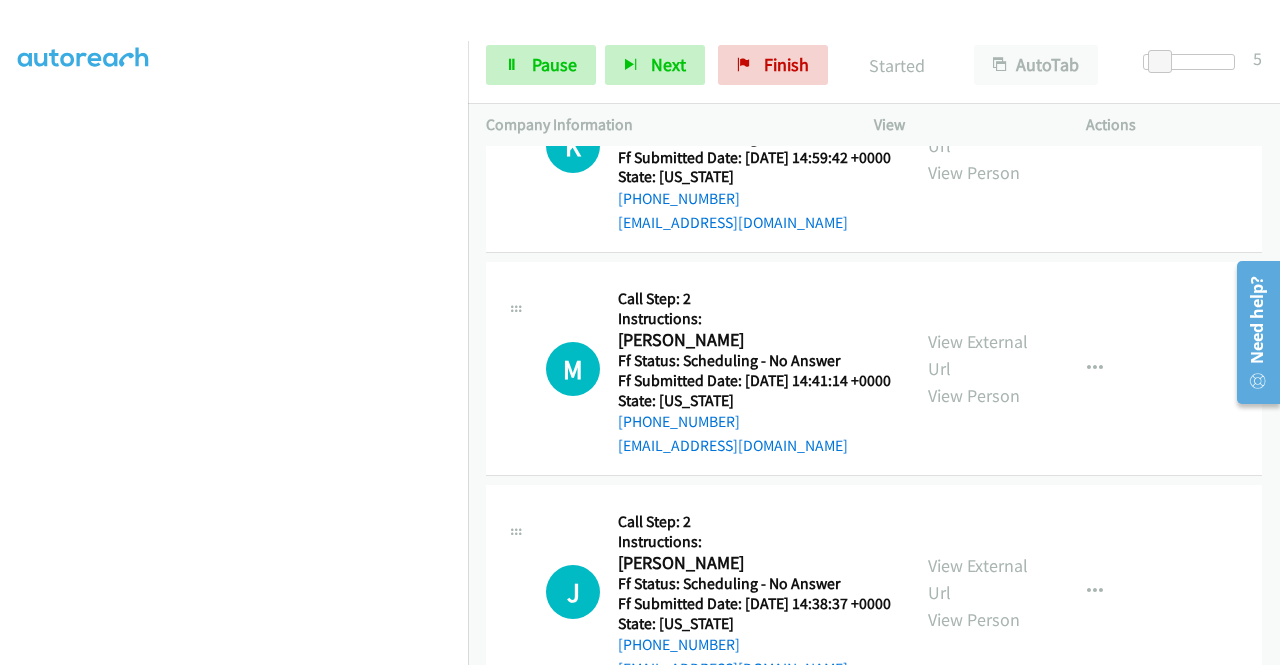 scroll, scrollTop: 8168, scrollLeft: 0, axis: vertical 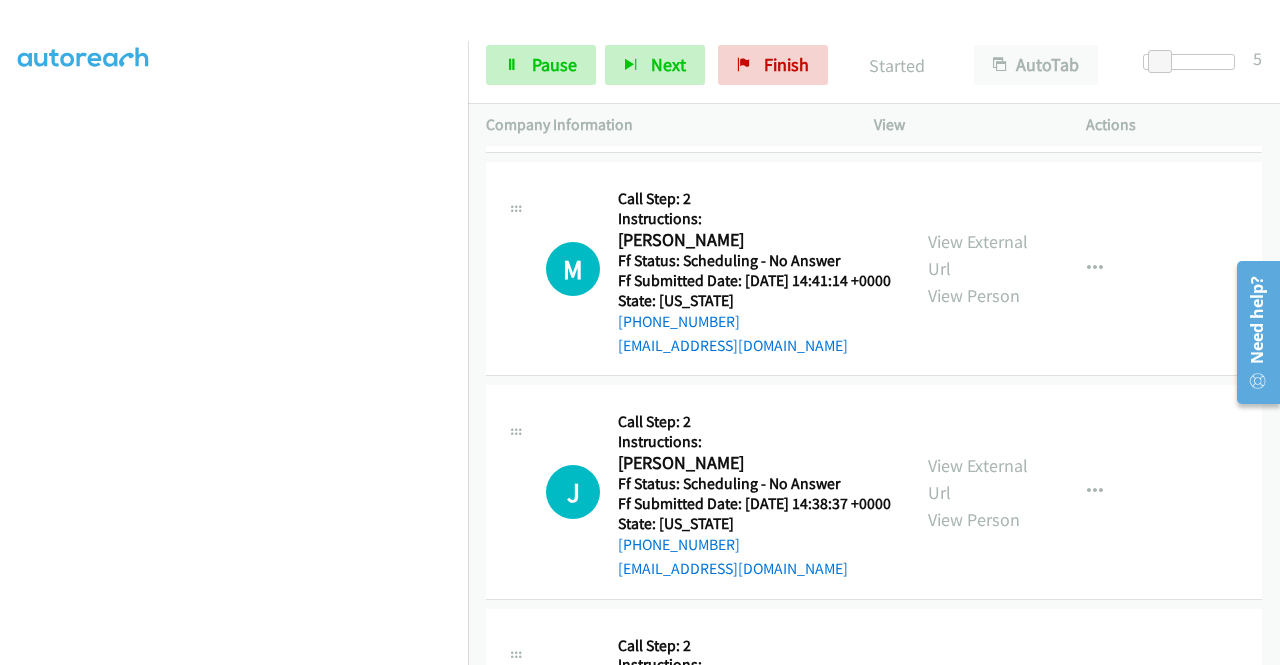click on "Call was successful?" at bounding box center [685, -102] 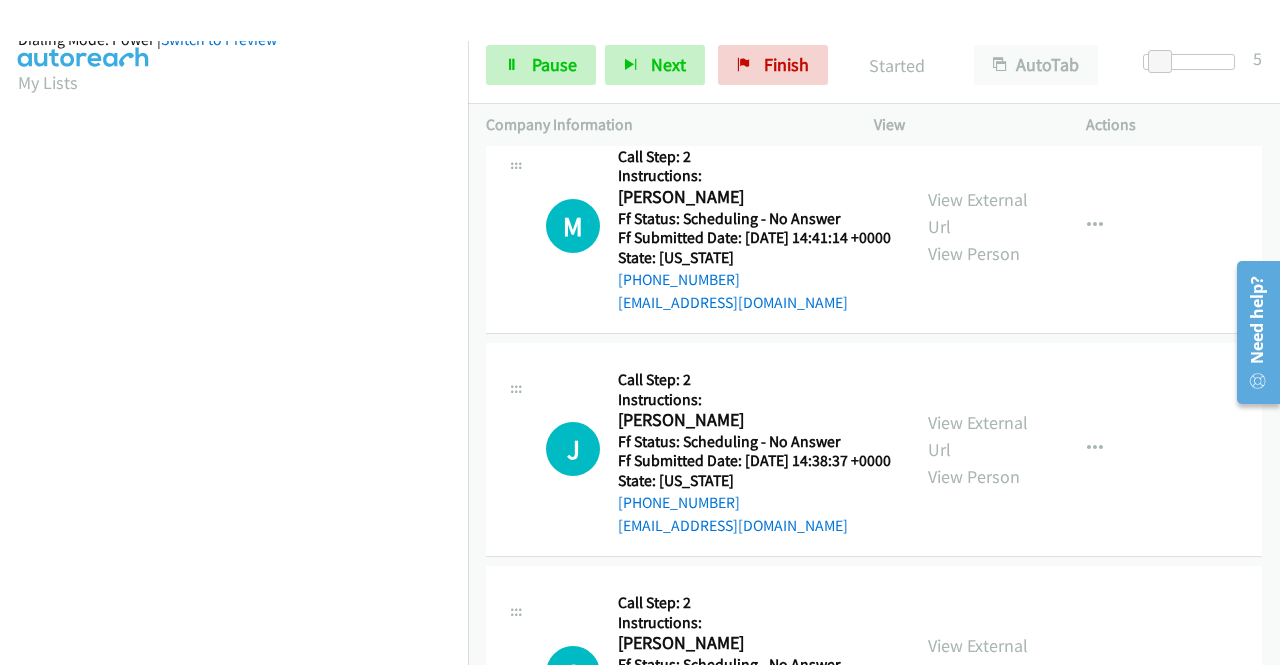 scroll, scrollTop: 456, scrollLeft: 0, axis: vertical 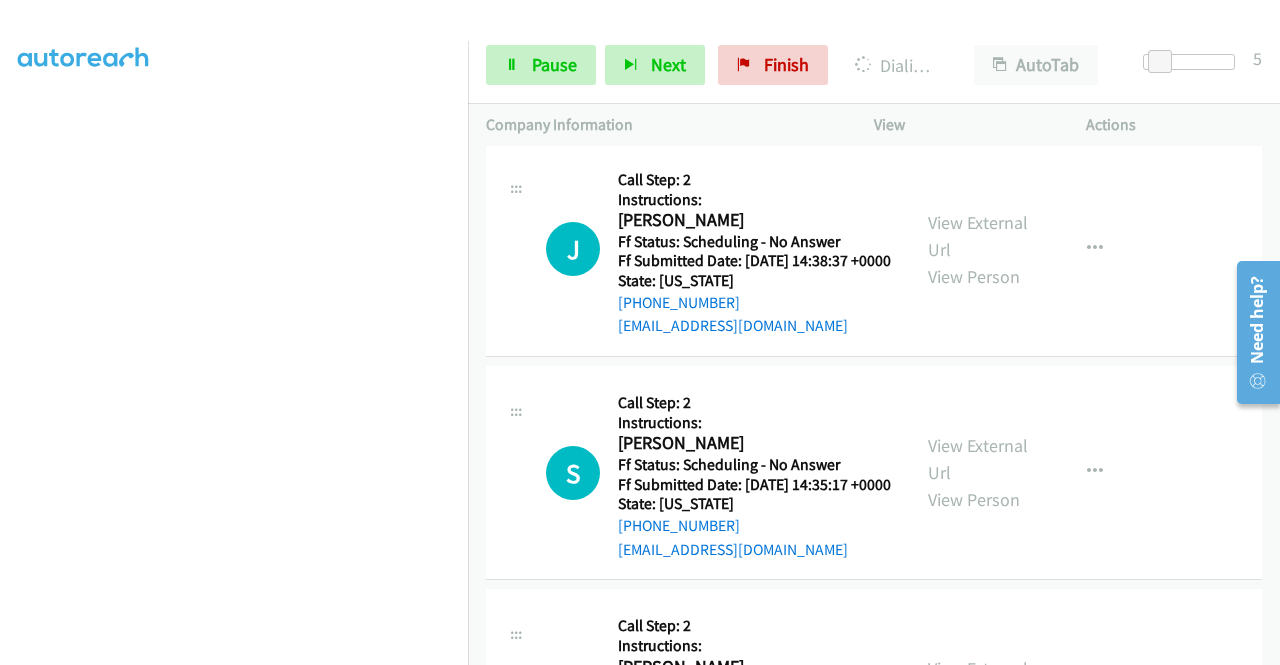 click on "View External Url" at bounding box center (978, 13) 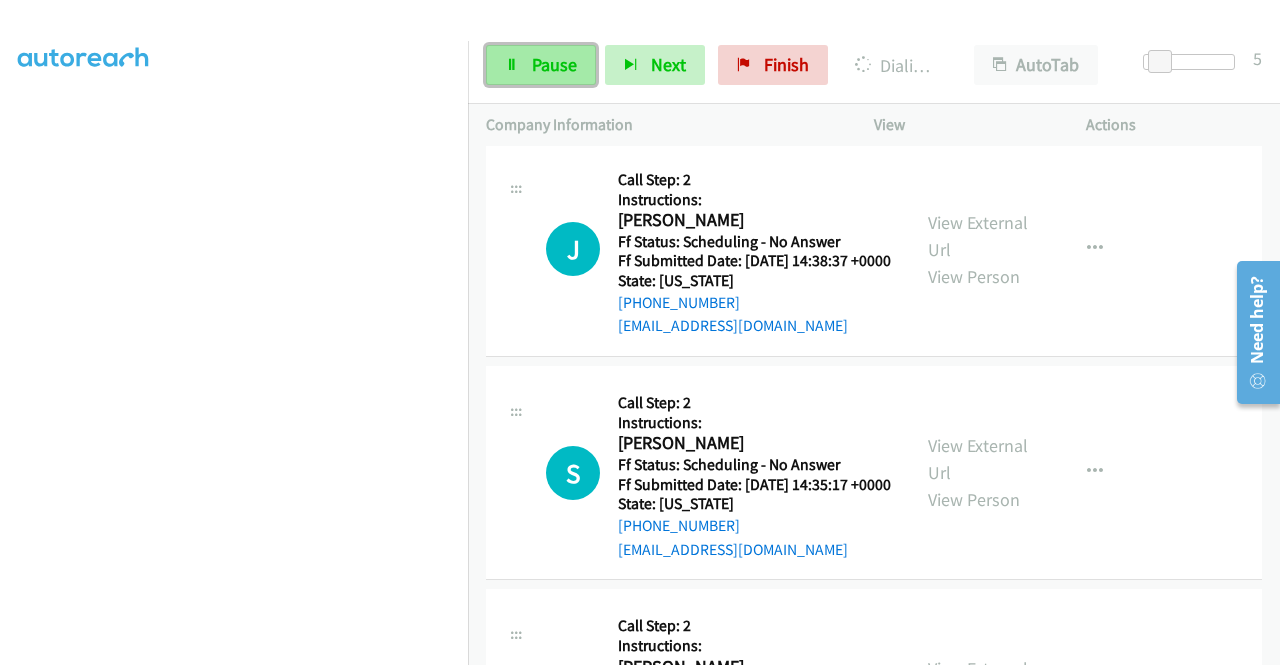 click on "Pause" at bounding box center (554, 64) 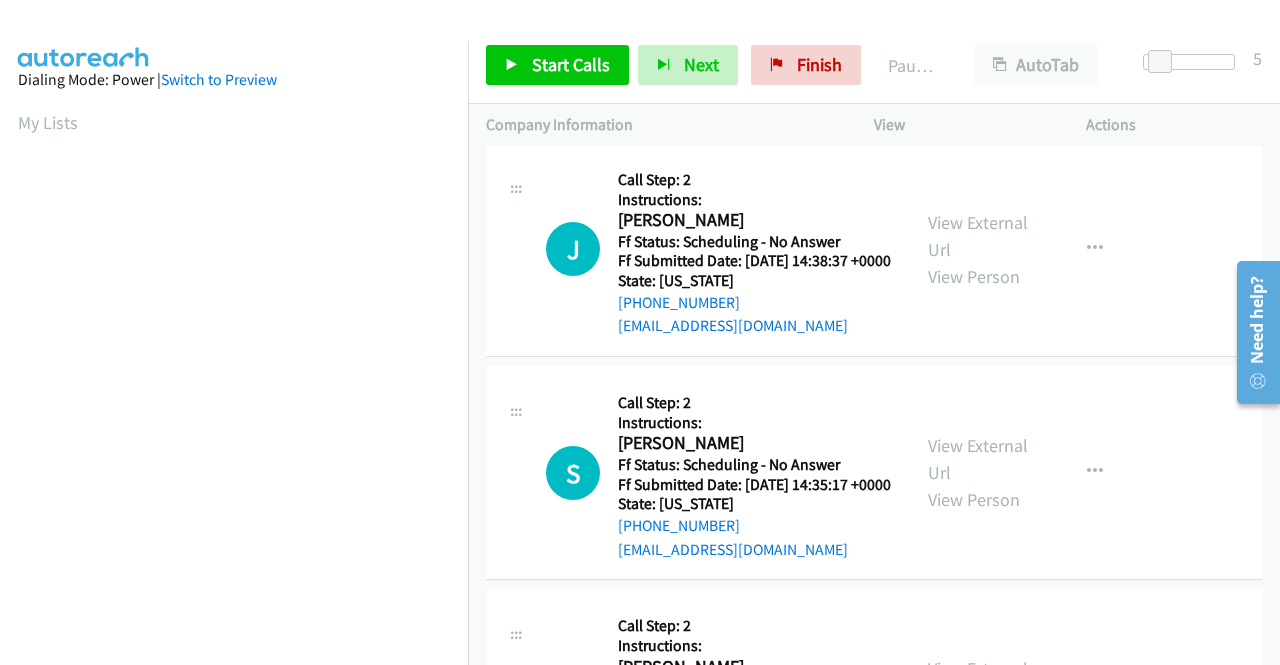 scroll, scrollTop: 456, scrollLeft: 0, axis: vertical 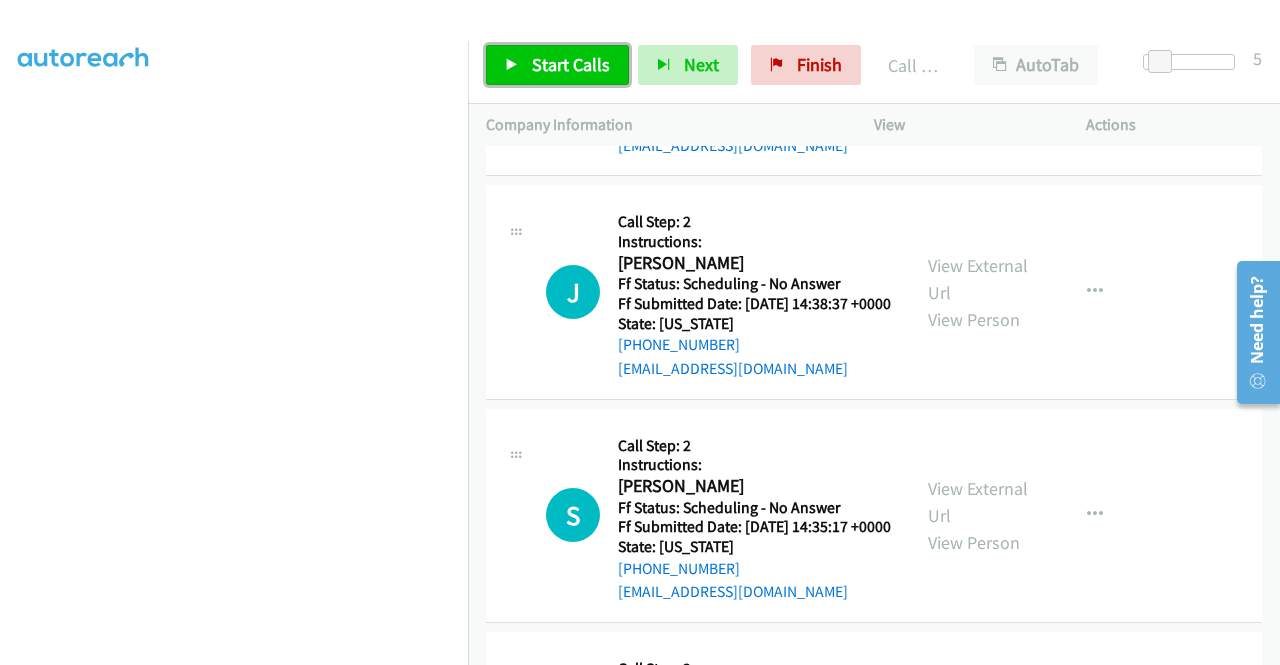 click on "Start Calls" at bounding box center (571, 64) 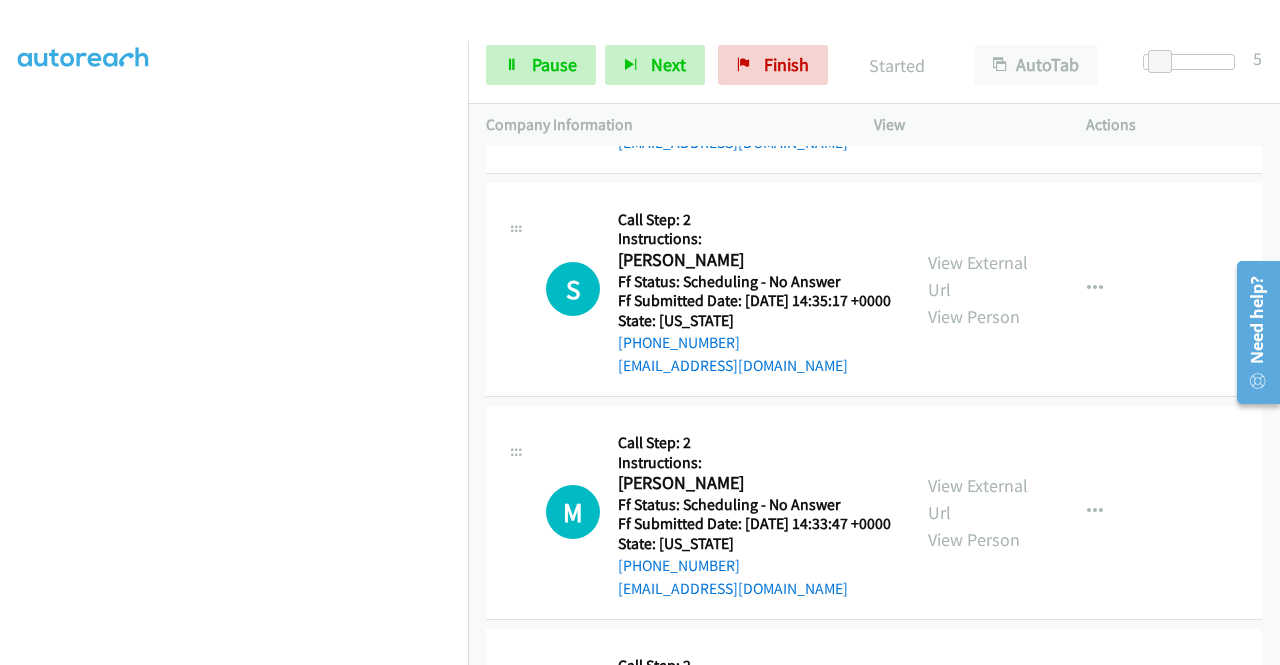 scroll, scrollTop: 8668, scrollLeft: 0, axis: vertical 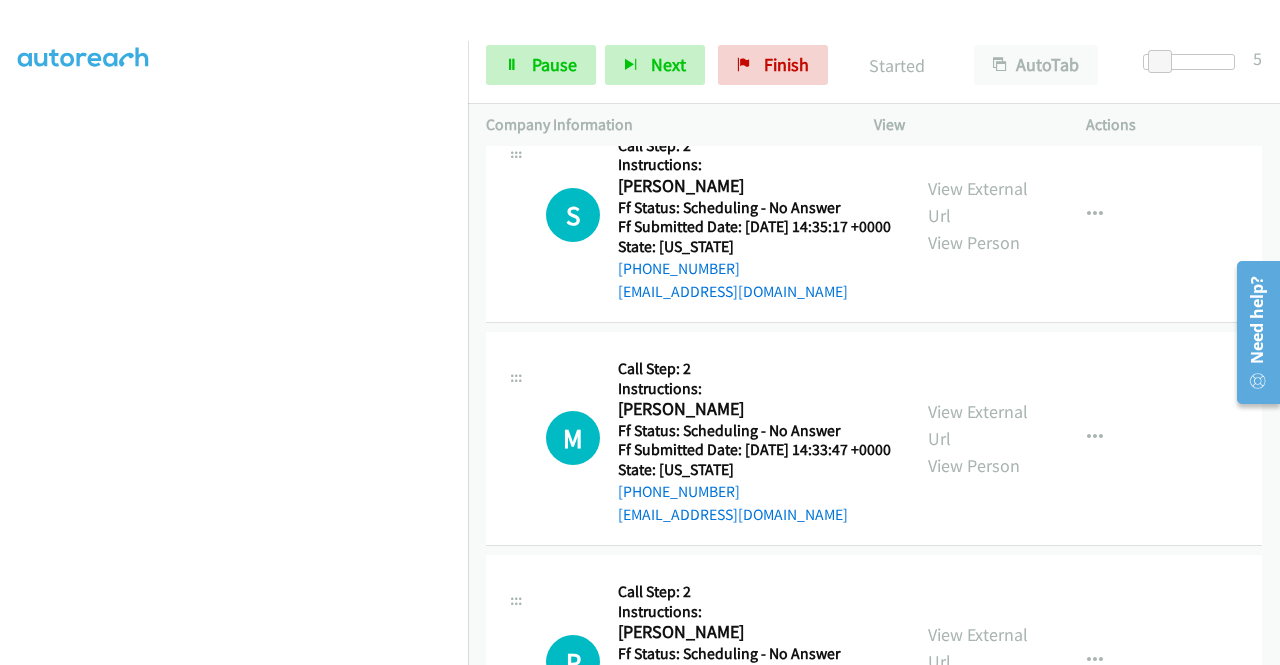 click on "View External Url" at bounding box center (978, -21) 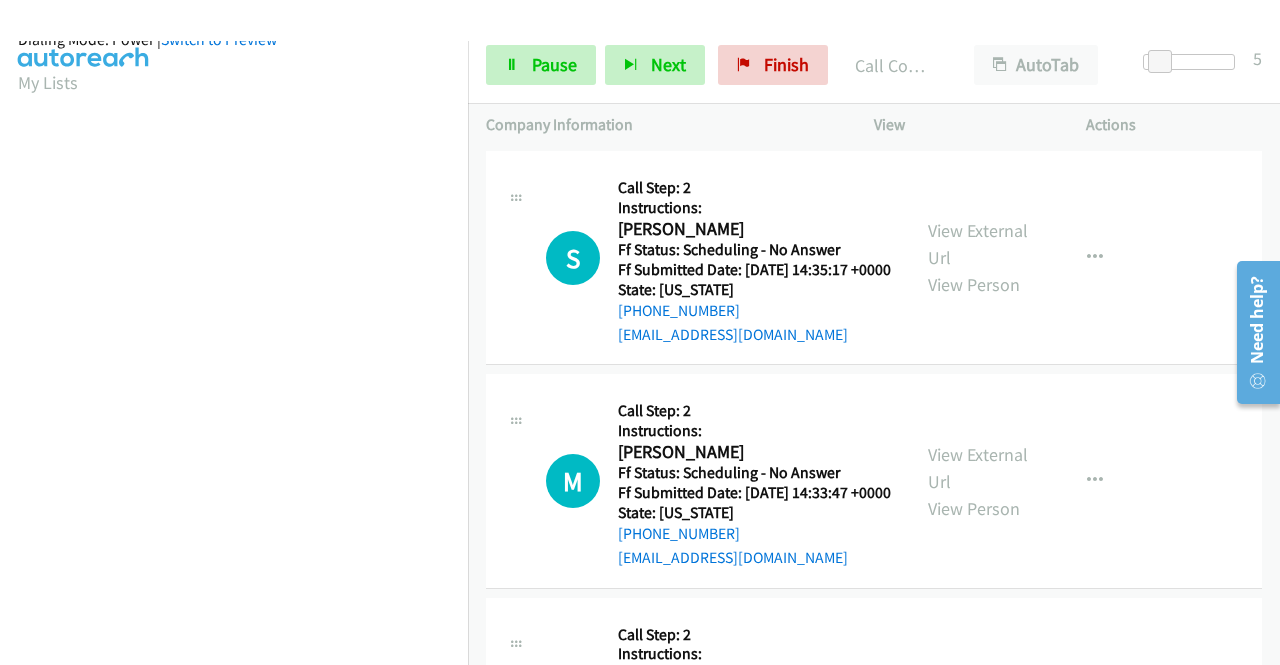 scroll, scrollTop: 456, scrollLeft: 0, axis: vertical 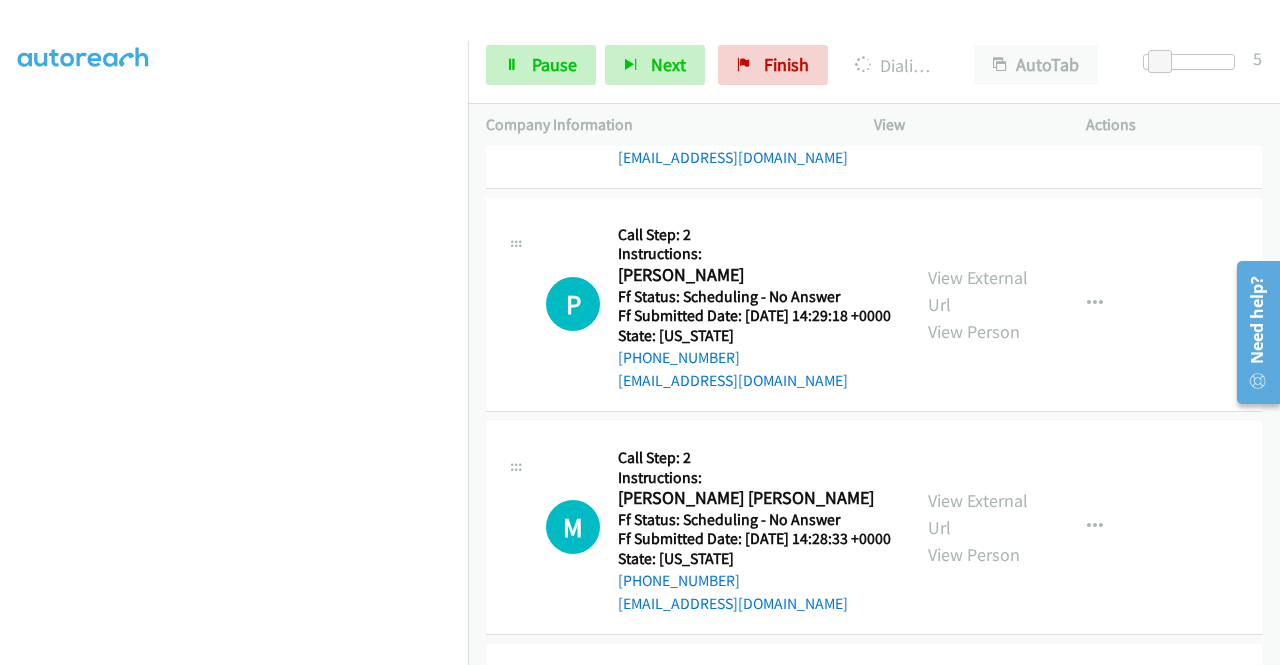 click on "View External Url" at bounding box center [978, -156] 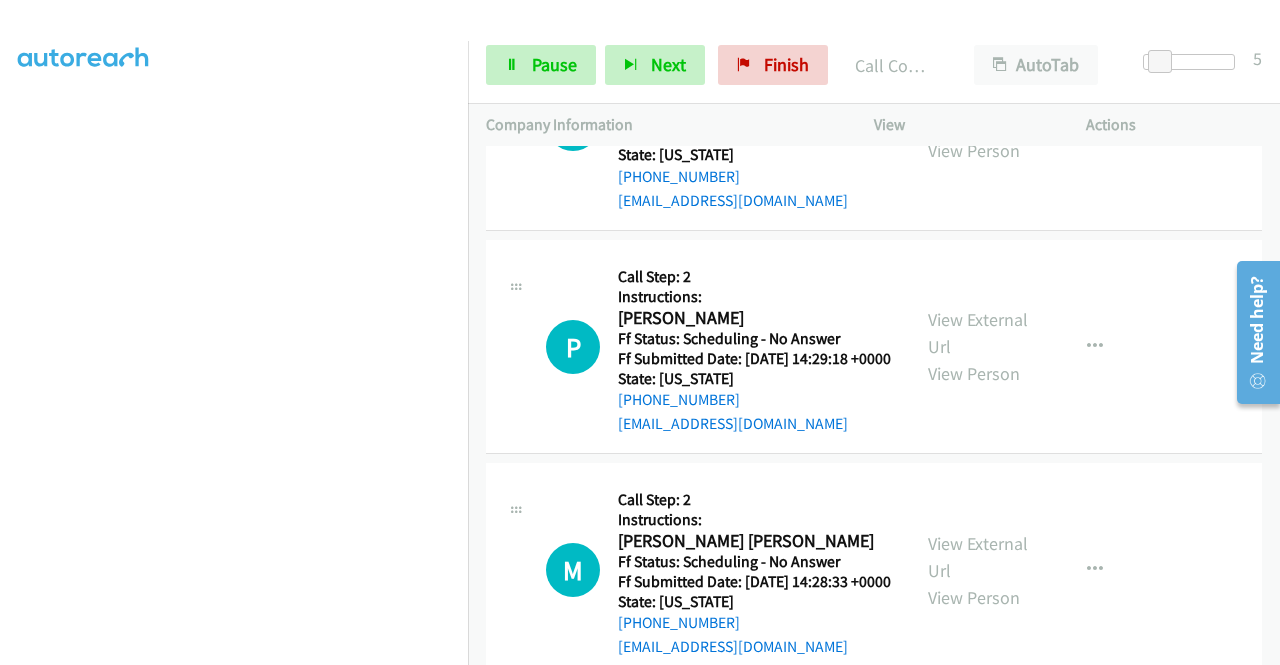 scroll, scrollTop: 9089, scrollLeft: 0, axis: vertical 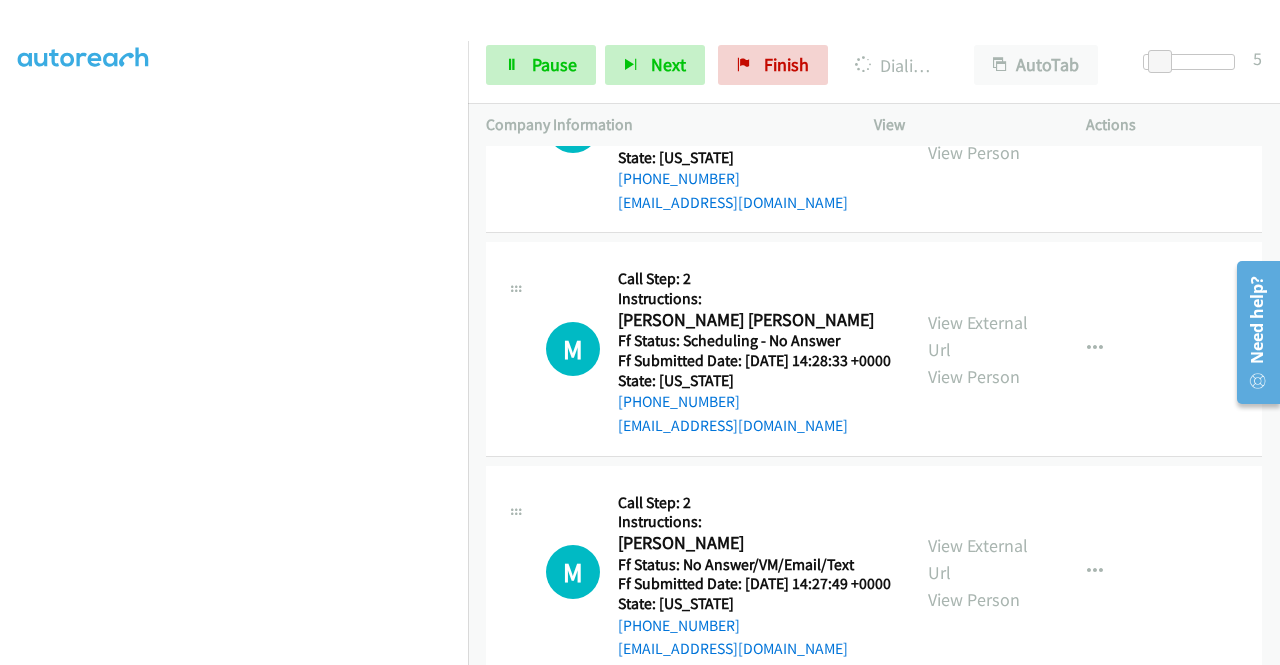 click on "View External Url" at bounding box center (978, -111) 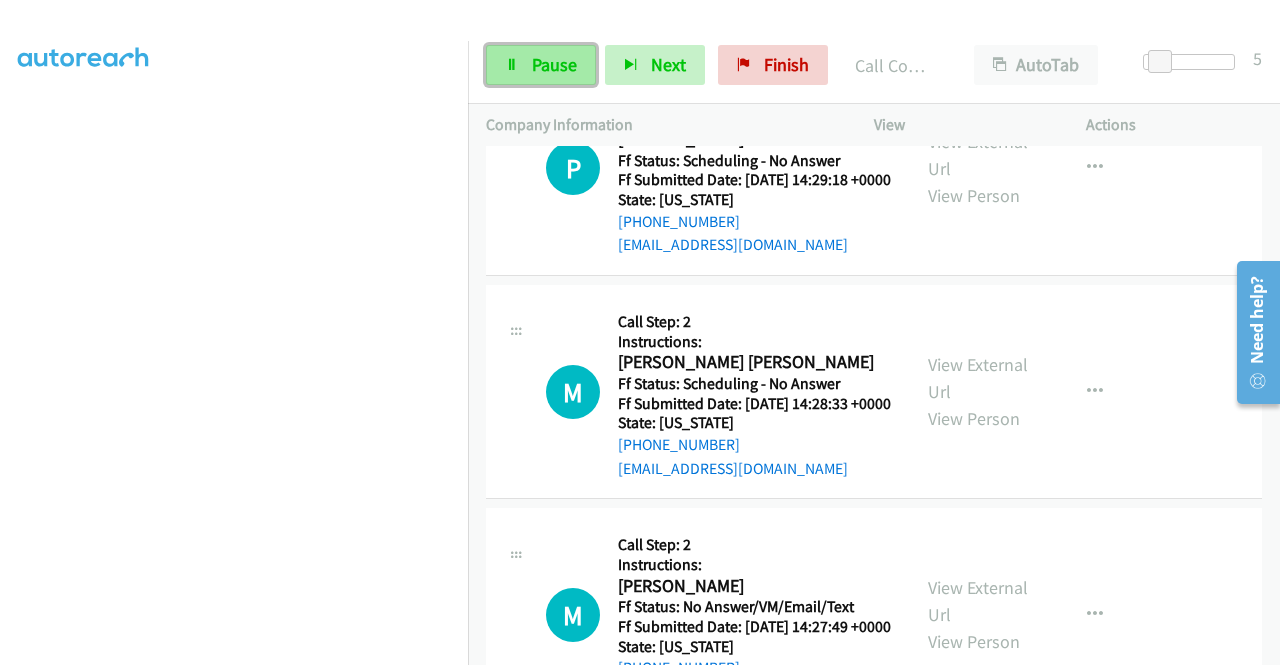 click on "Pause" at bounding box center (541, 65) 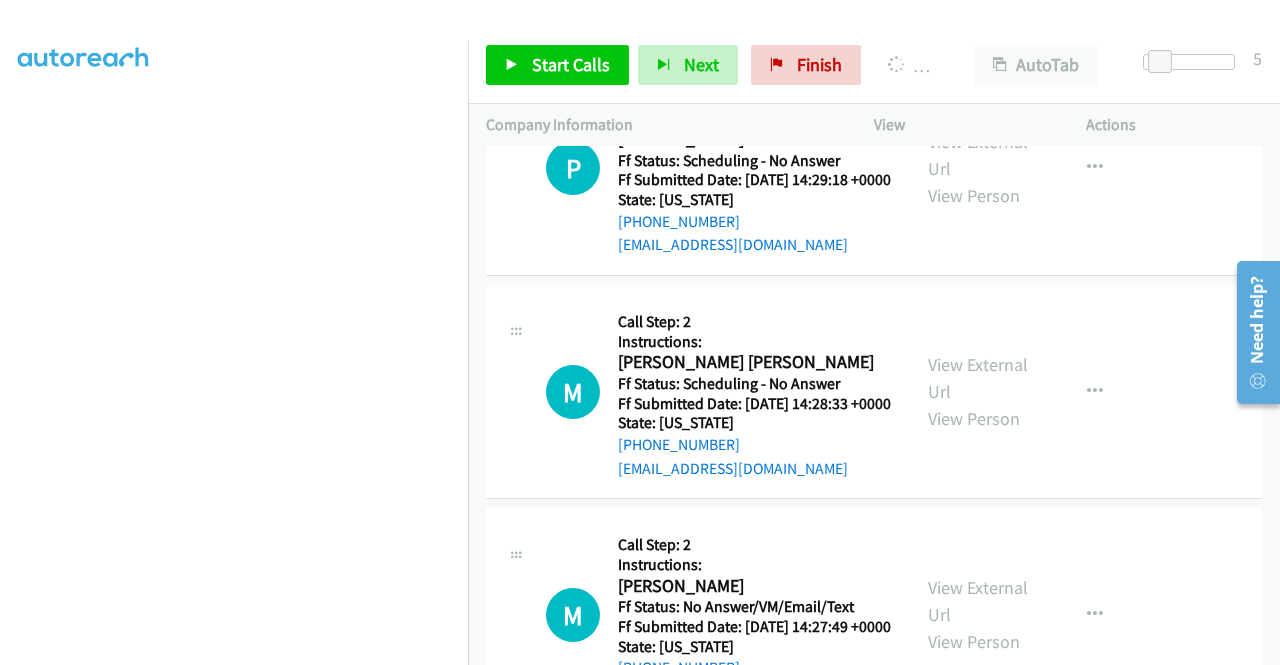 scroll, scrollTop: 456, scrollLeft: 0, axis: vertical 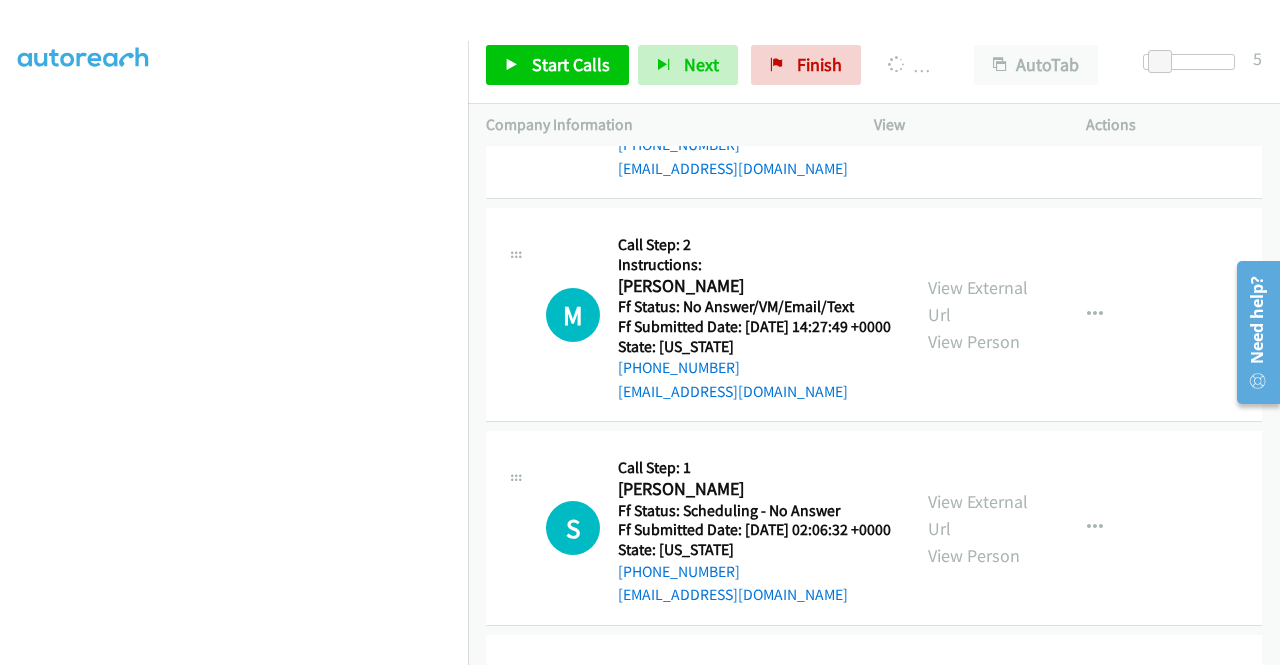 click on "View External Url" at bounding box center [978, -145] 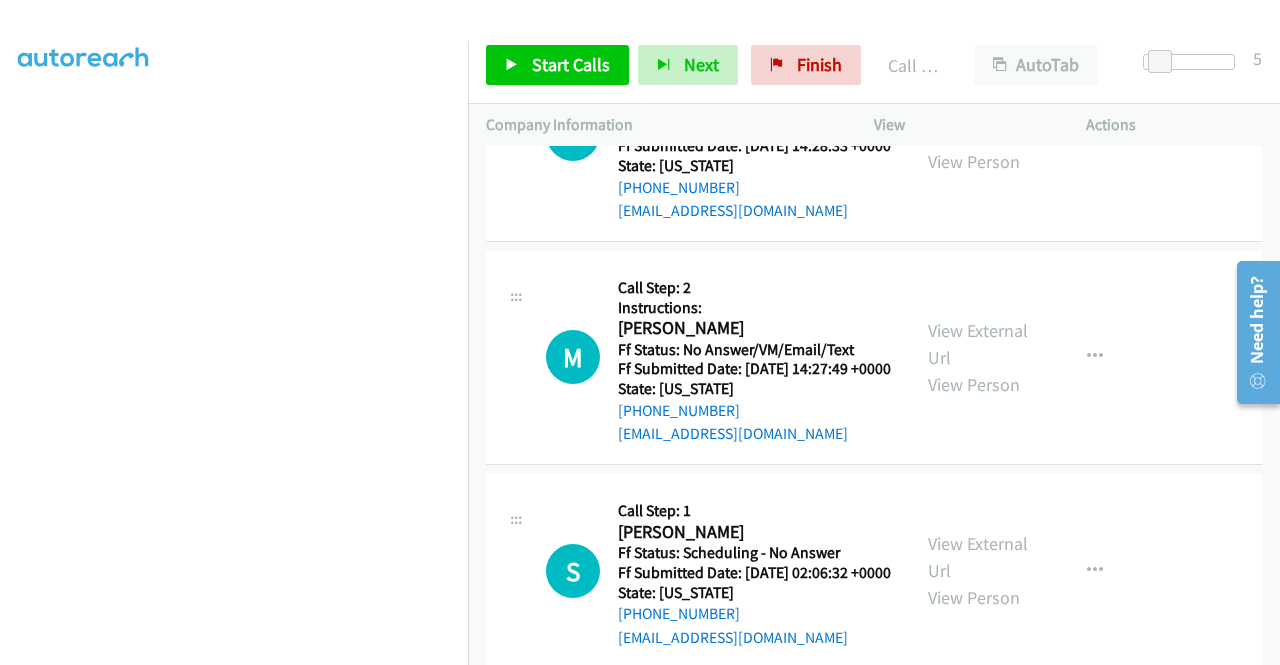 scroll, scrollTop: 456, scrollLeft: 0, axis: vertical 